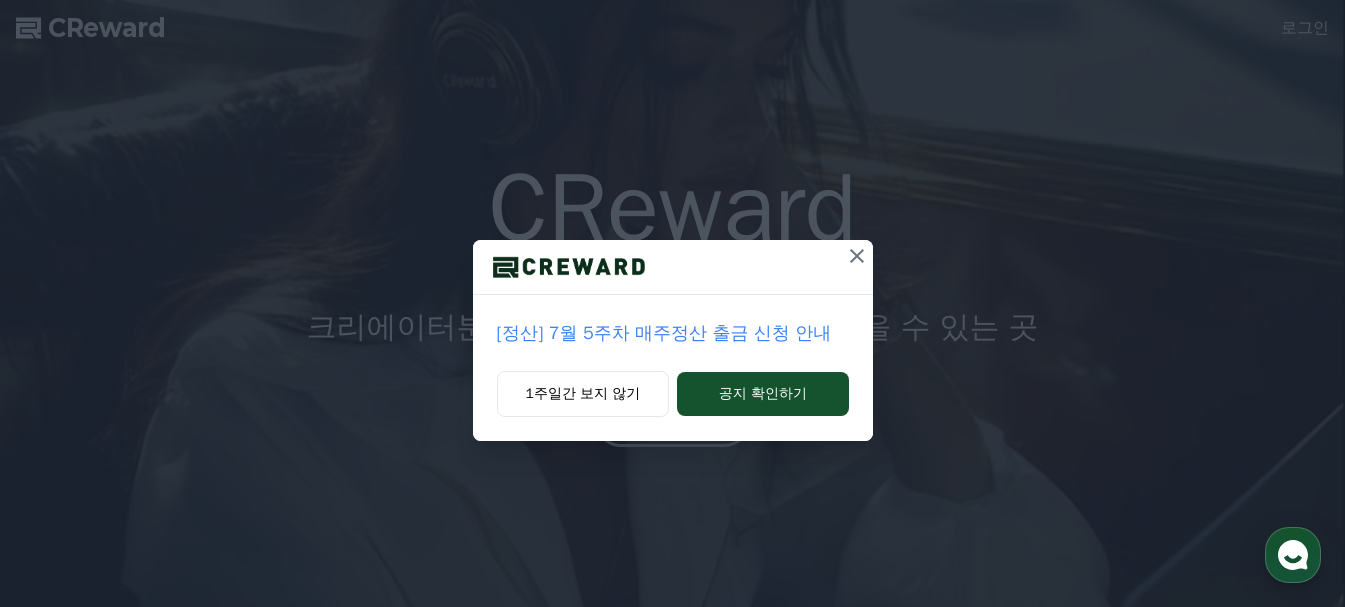 scroll, scrollTop: 0, scrollLeft: 0, axis: both 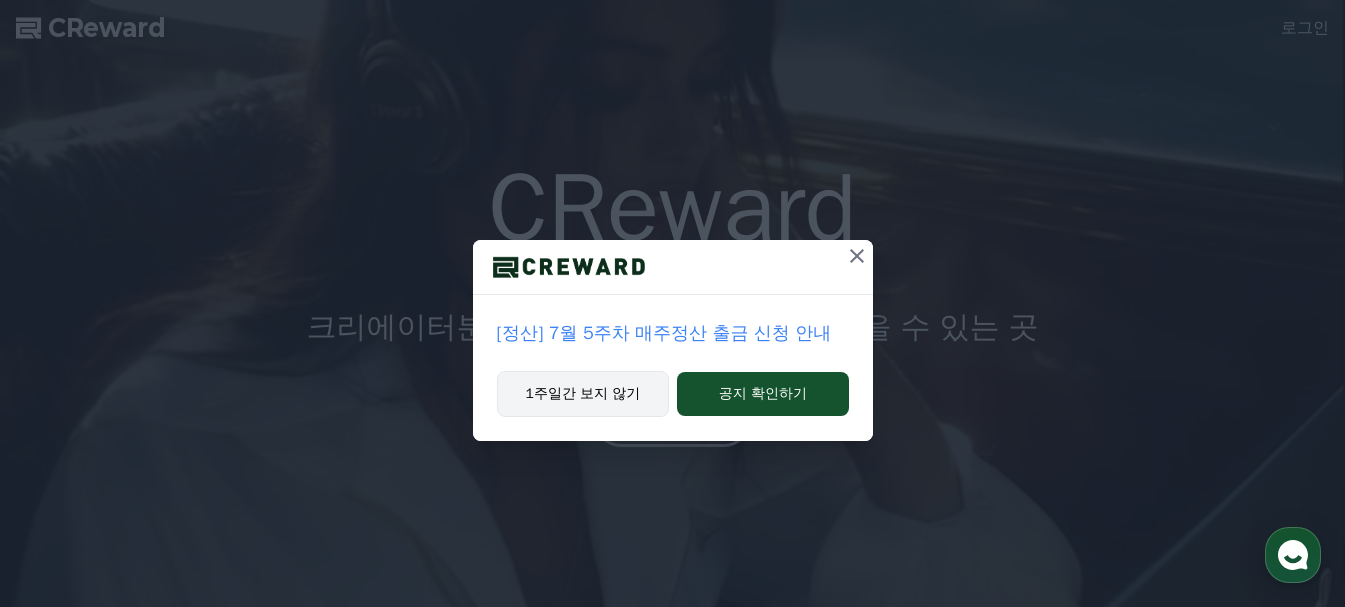 click on "1주일간 보지 않기" at bounding box center (583, 394) 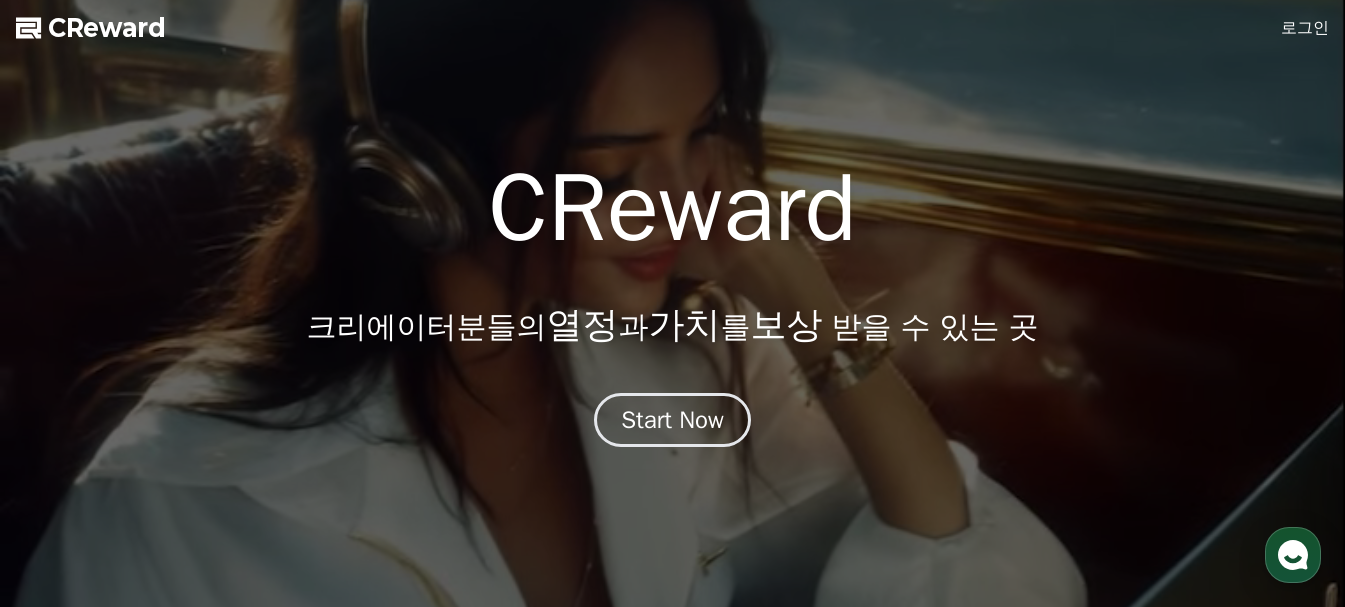 click on "로그인" at bounding box center (1305, 28) 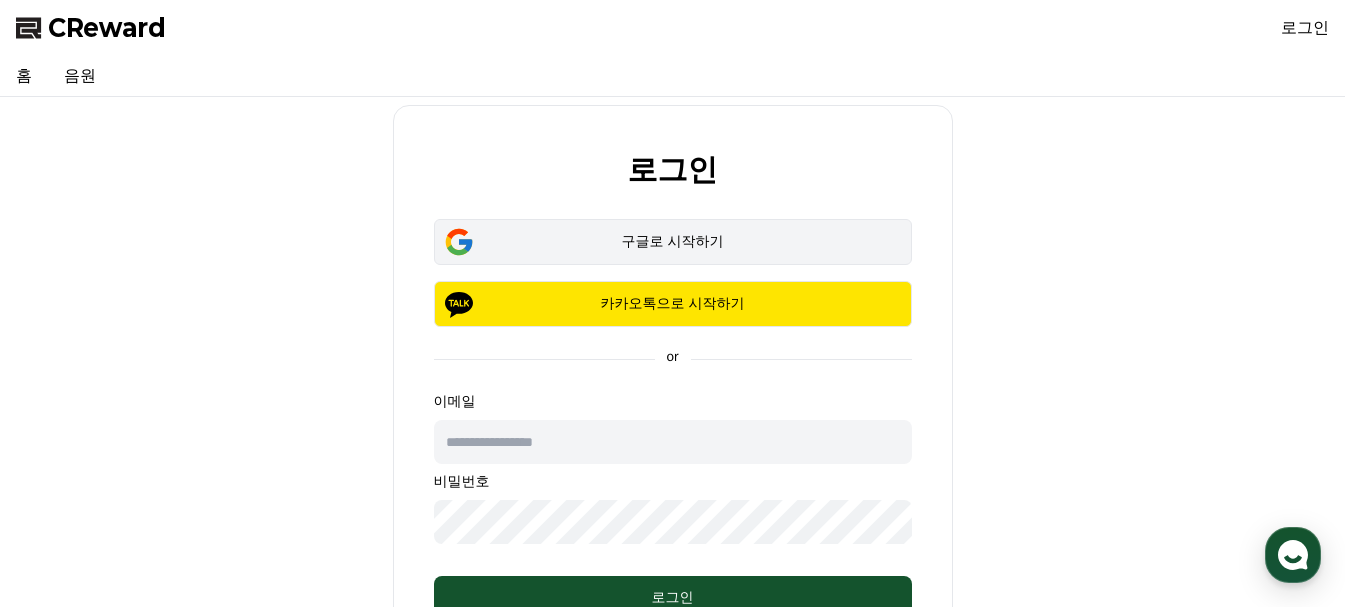 click on "구글로 시작하기" at bounding box center (673, 242) 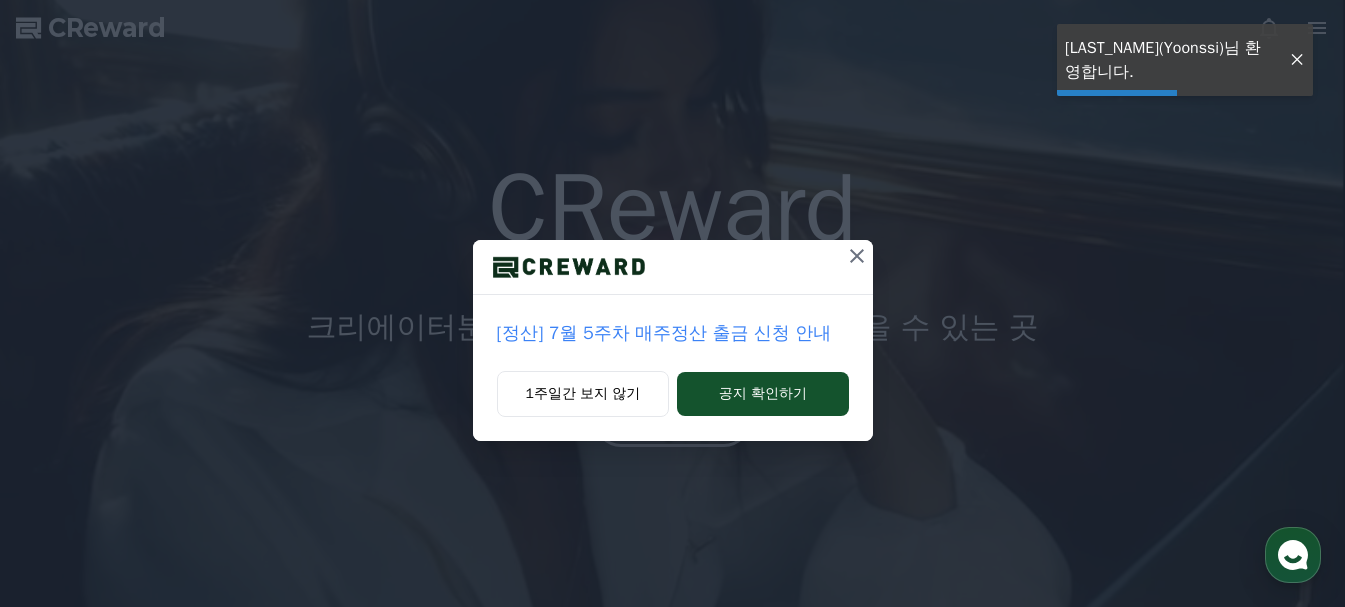 scroll, scrollTop: 0, scrollLeft: 0, axis: both 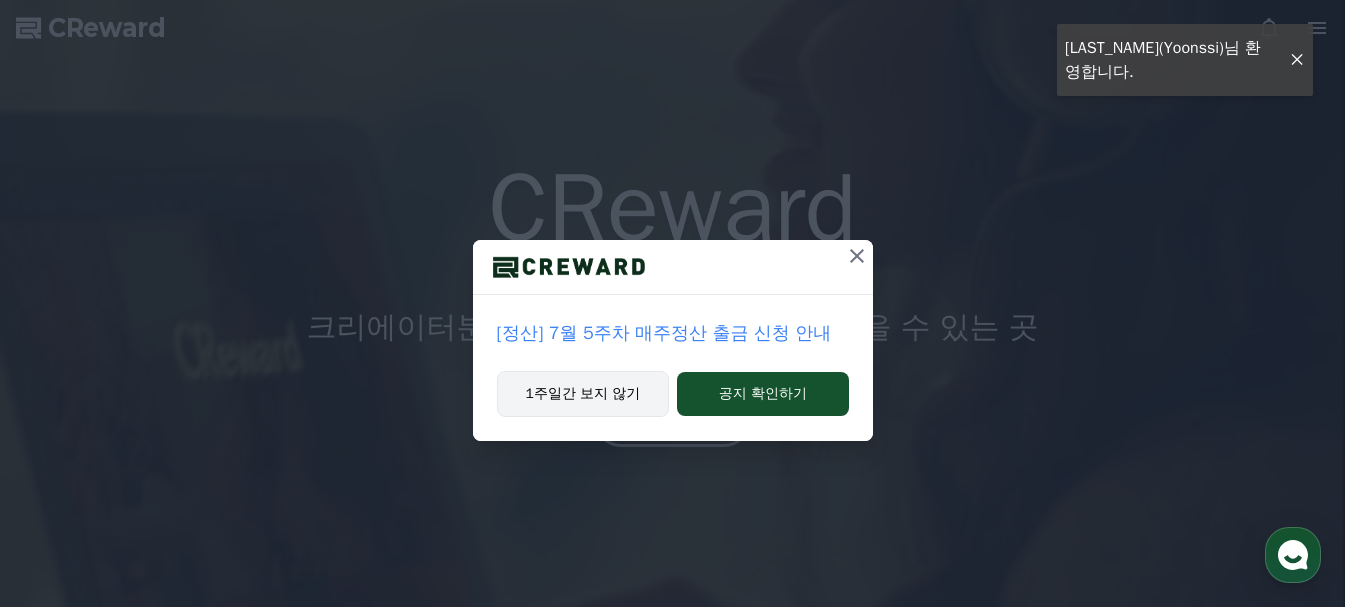 click on "1주일간 보지 않기" at bounding box center [583, 394] 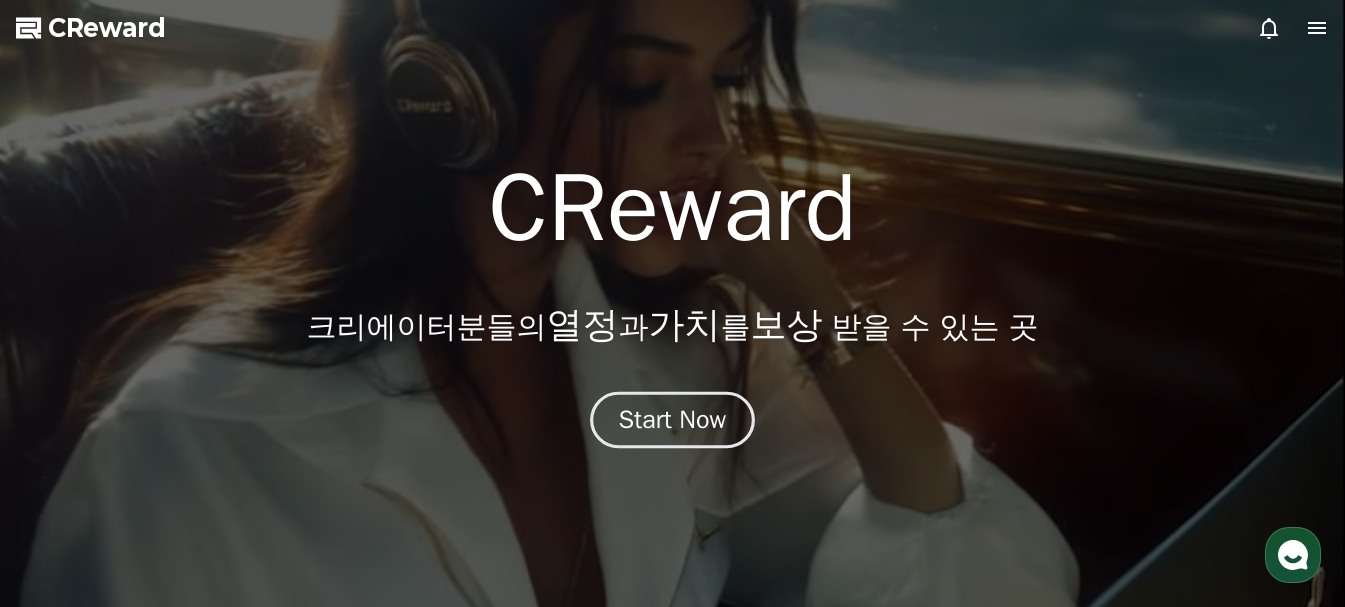 click on "Start Now" at bounding box center [673, 420] 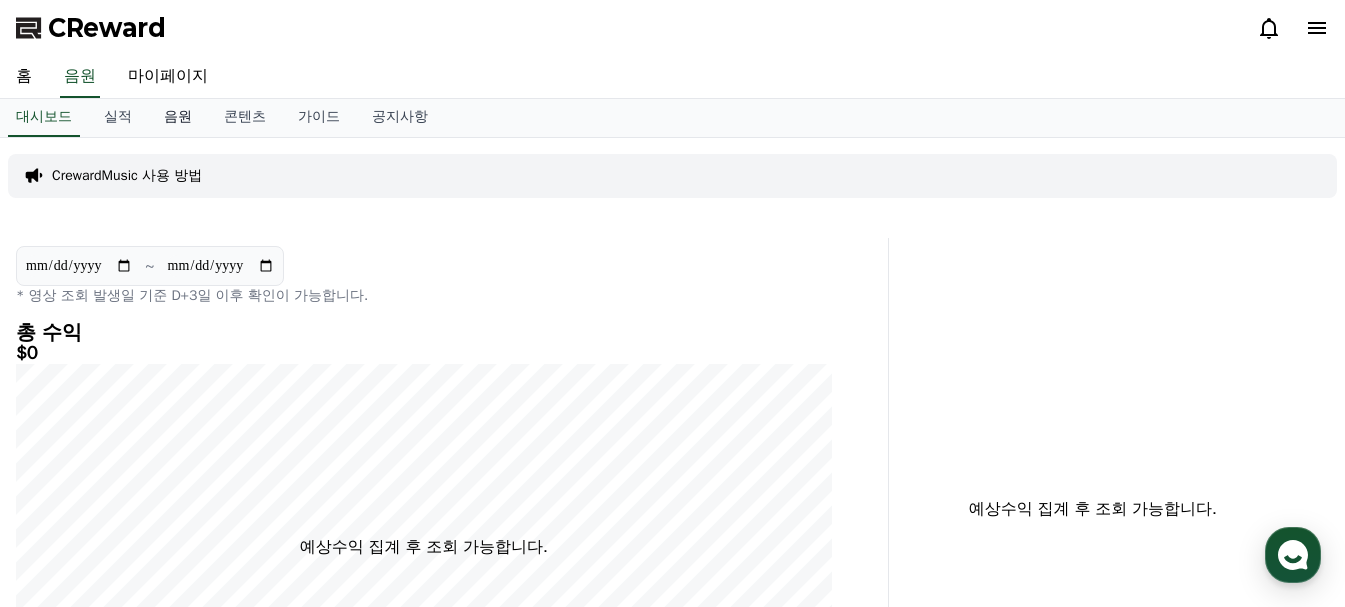 click on "음원" at bounding box center (178, 118) 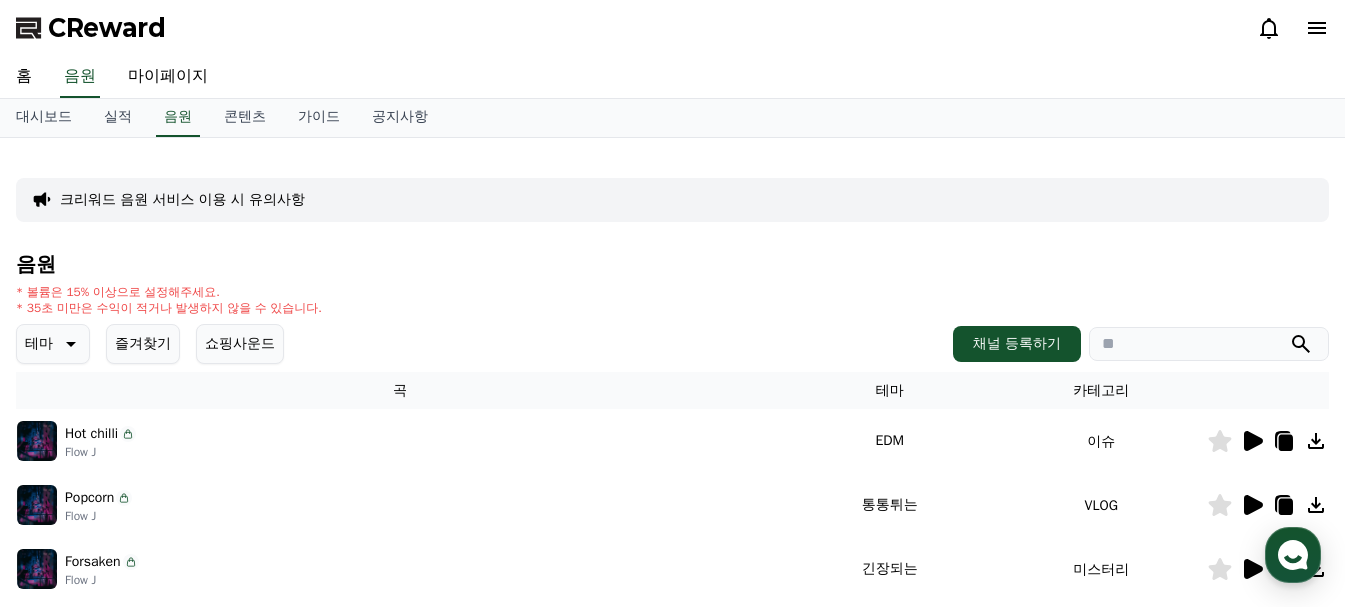 click 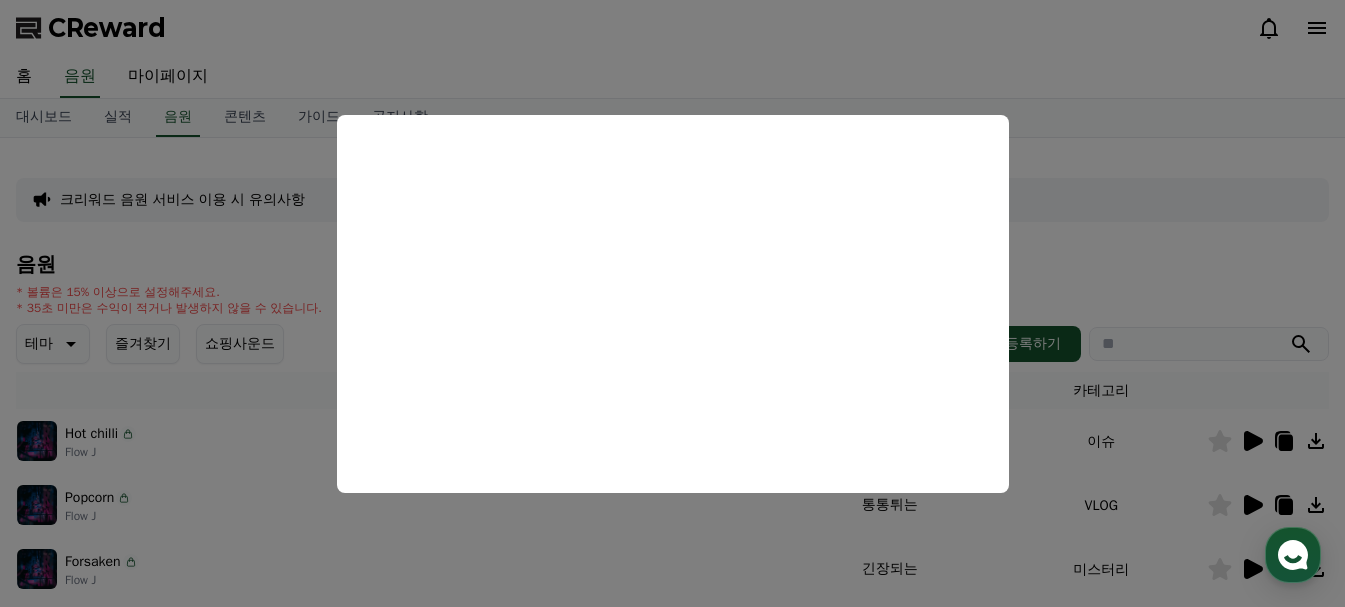 click at bounding box center (672, 303) 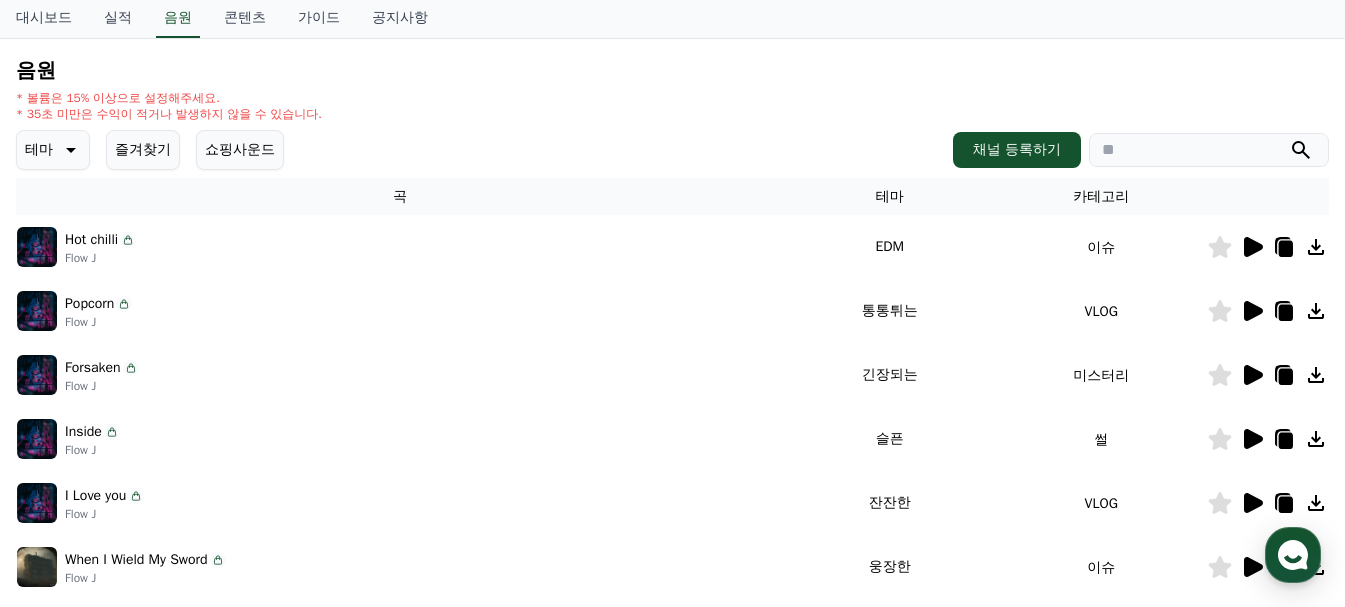 scroll, scrollTop: 211, scrollLeft: 0, axis: vertical 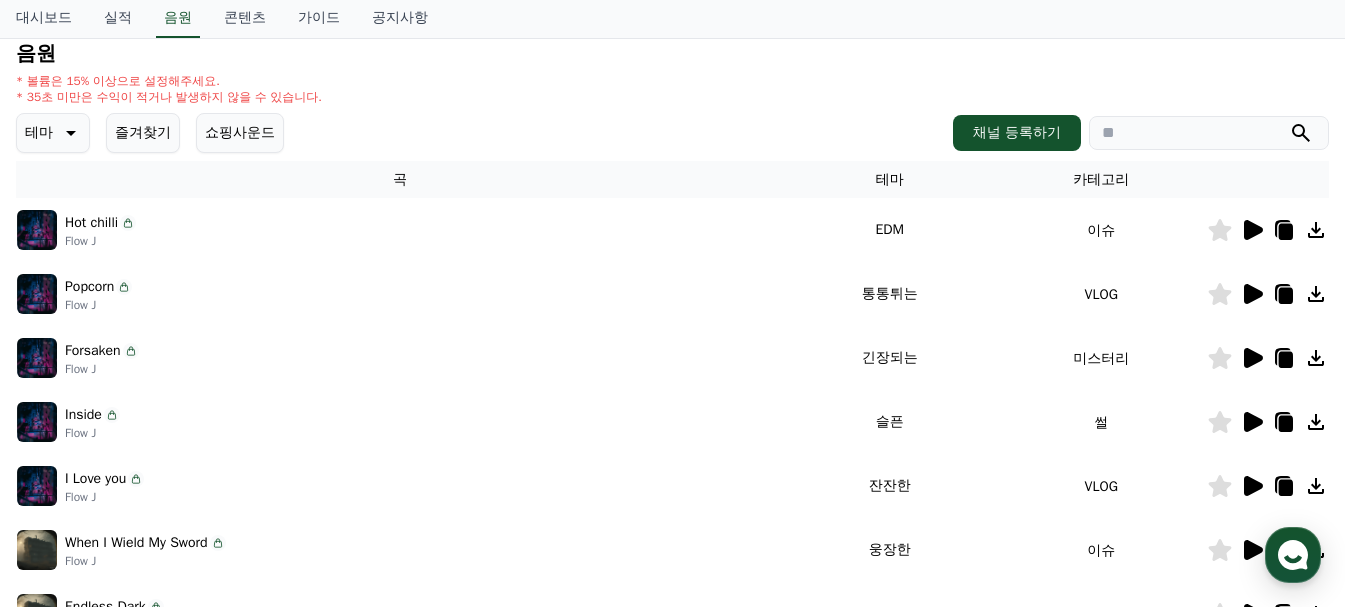 click at bounding box center [1268, 294] 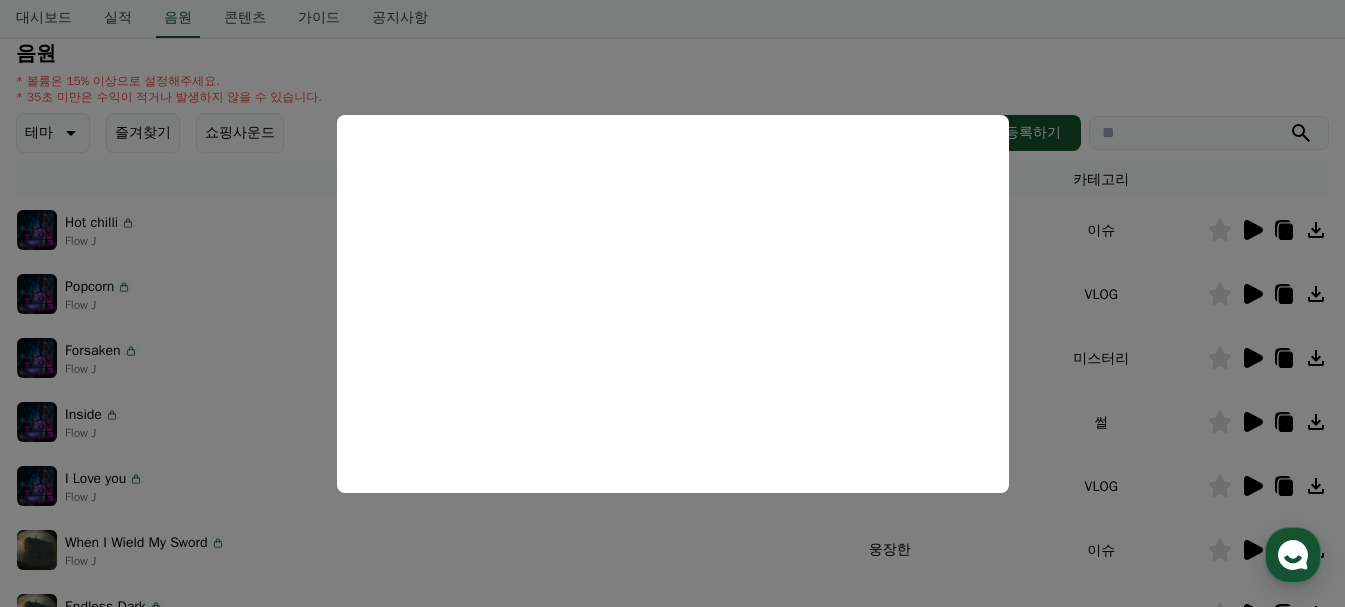click at bounding box center (672, 303) 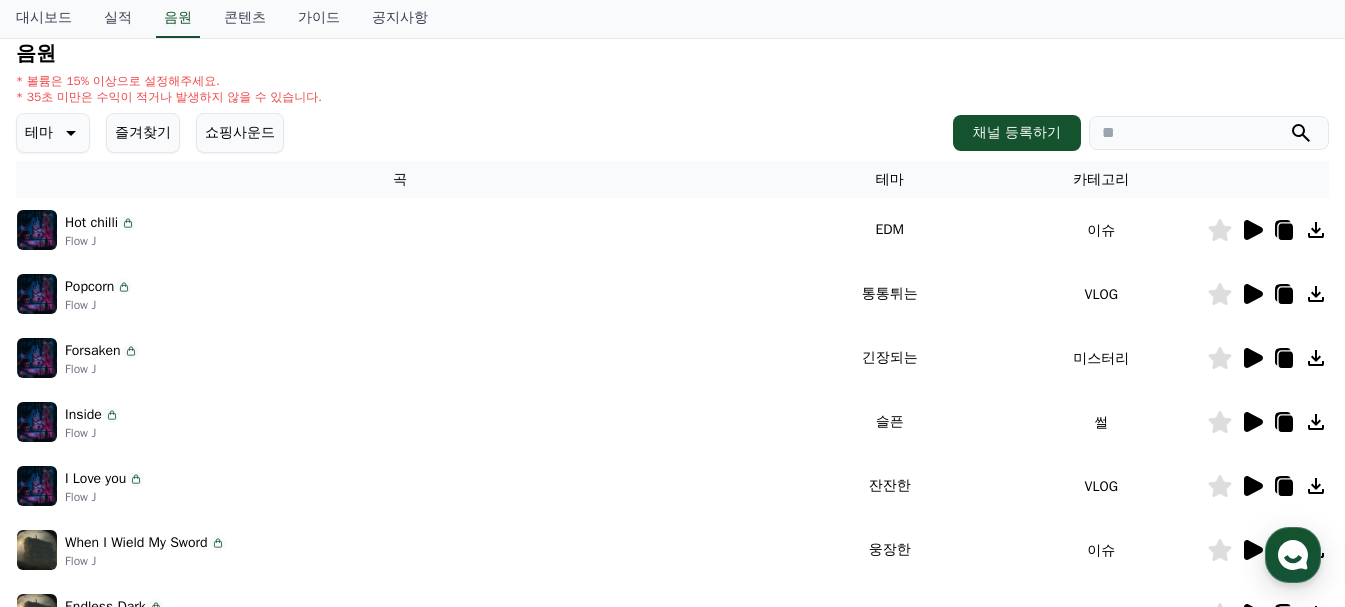 click 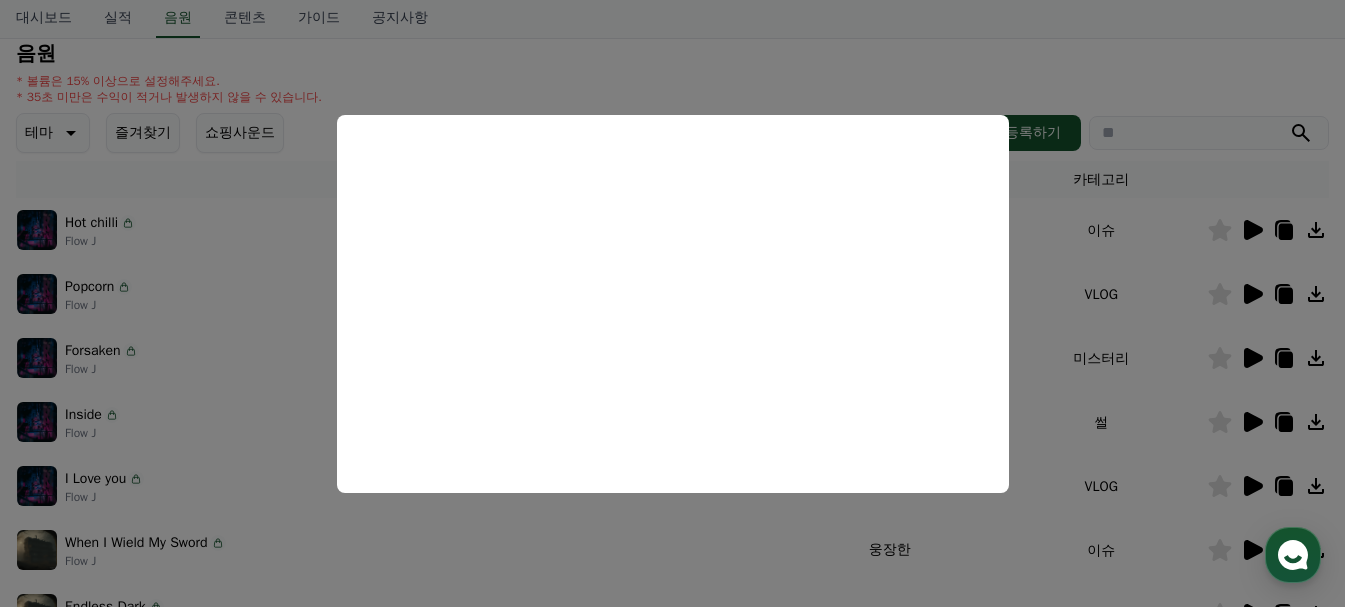 click at bounding box center [672, 303] 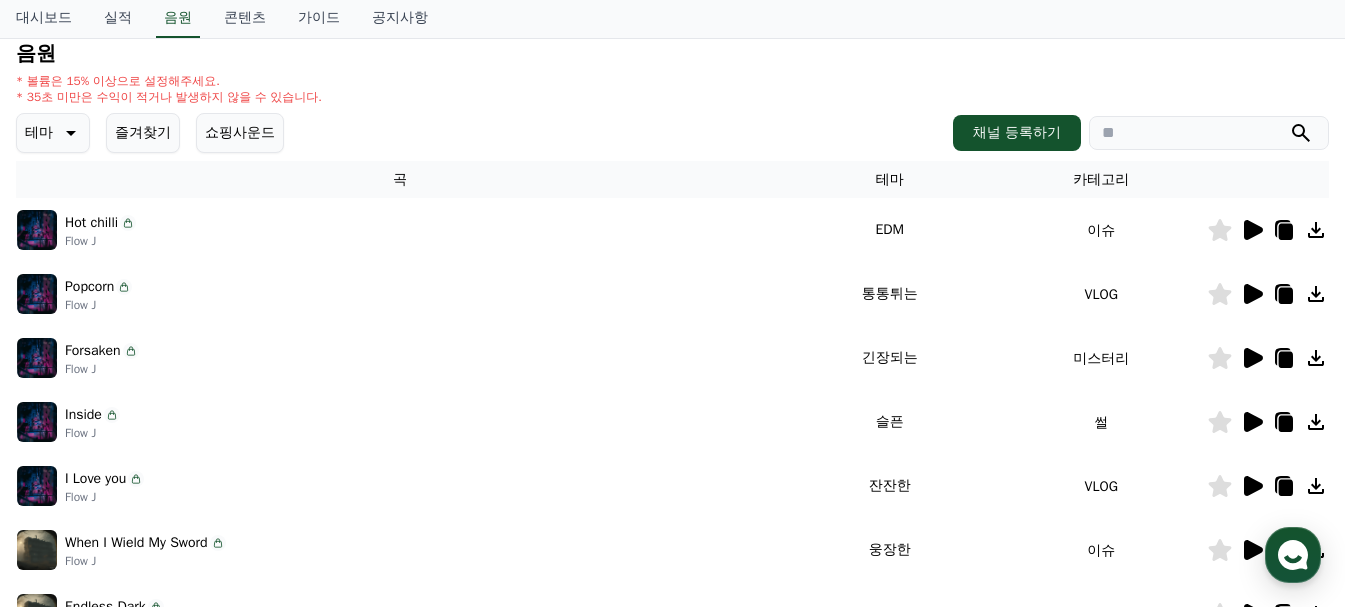 click on "쇼핑사운드" at bounding box center [240, 133] 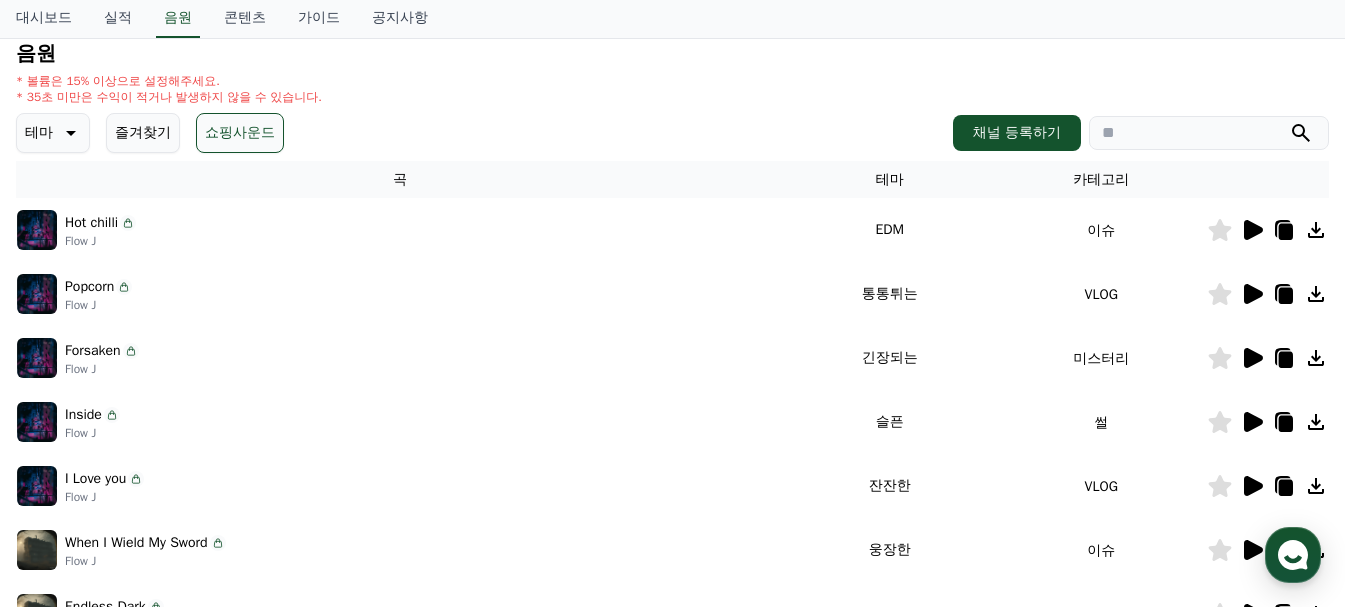 click on "테마" at bounding box center [53, 133] 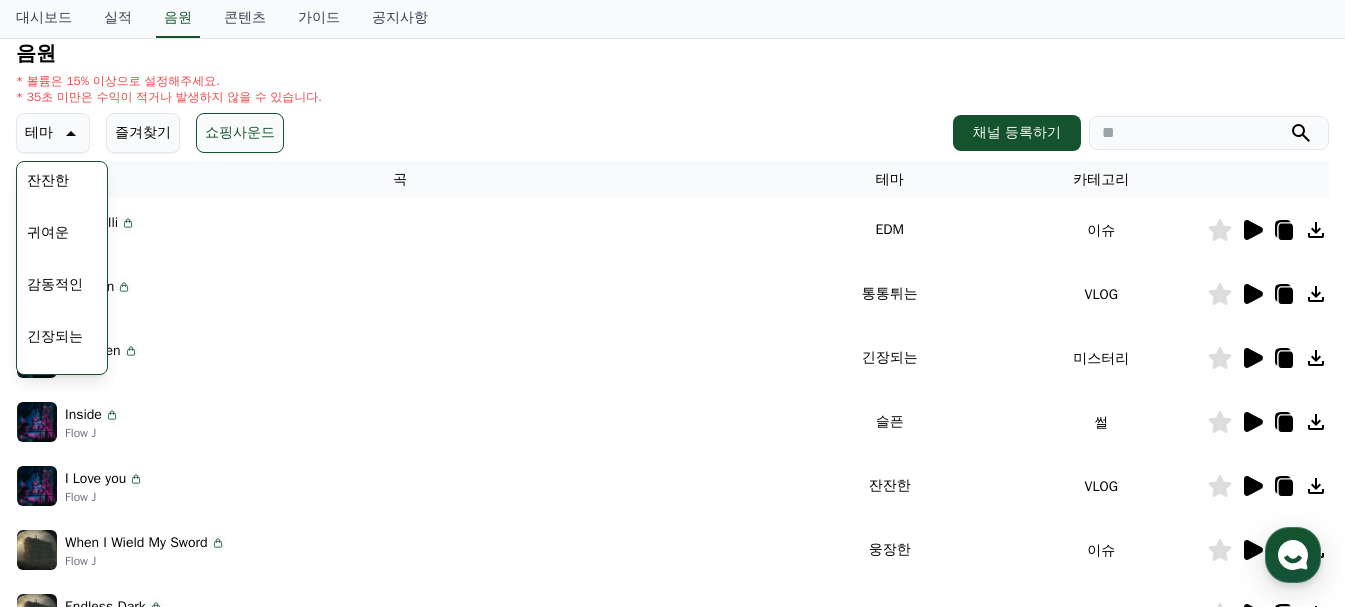 scroll, scrollTop: 824, scrollLeft: 0, axis: vertical 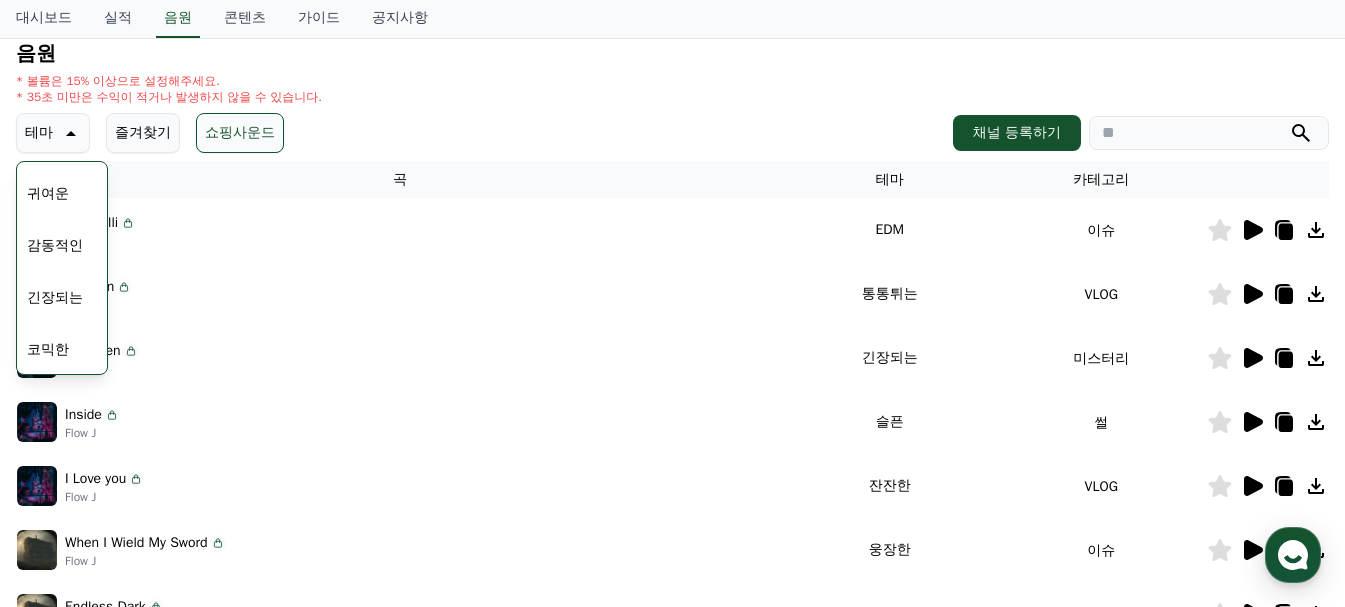 click on "코믹한" at bounding box center (48, 350) 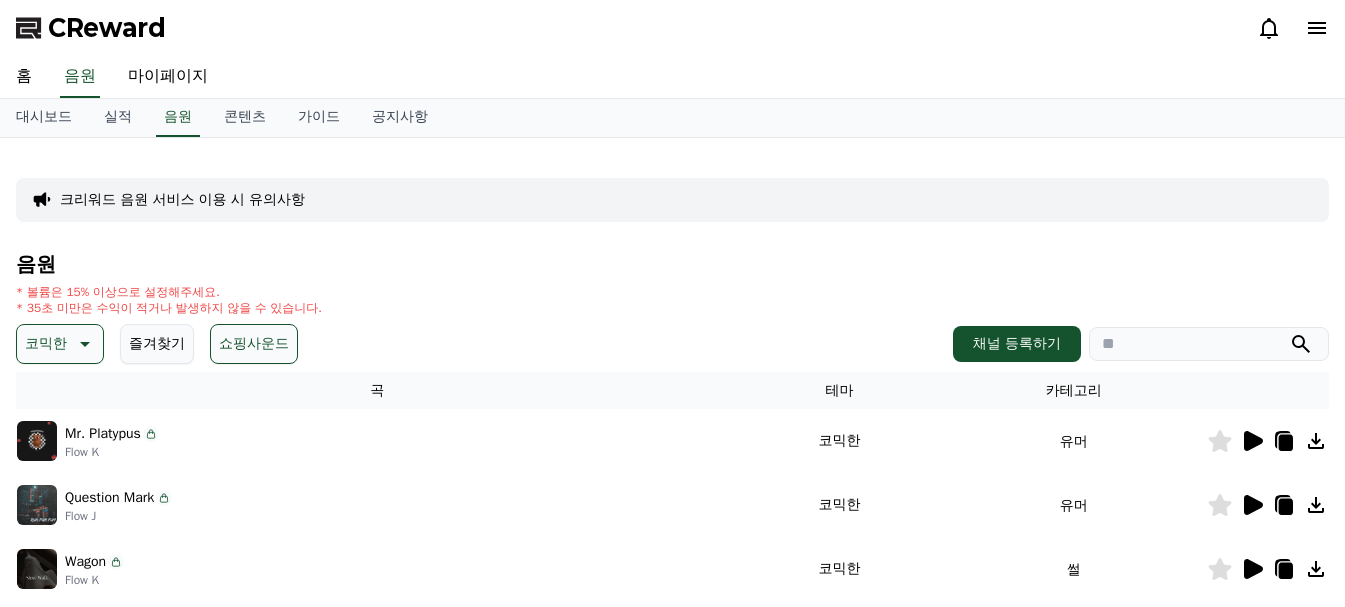 scroll, scrollTop: 0, scrollLeft: 0, axis: both 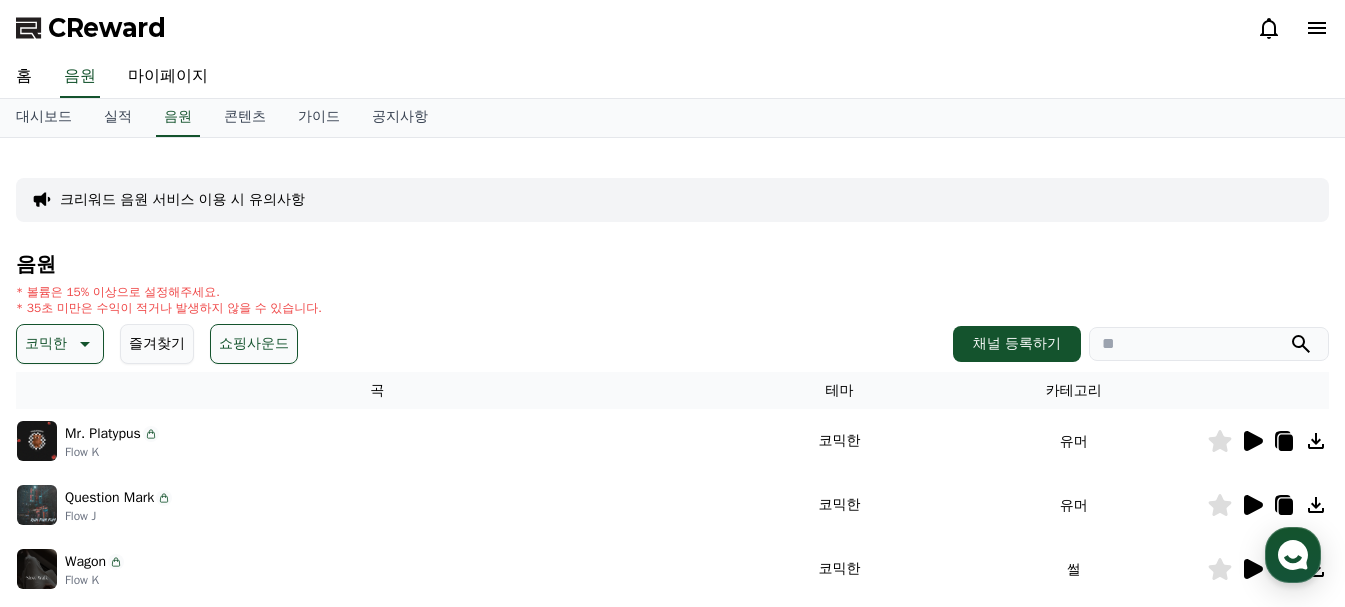 click 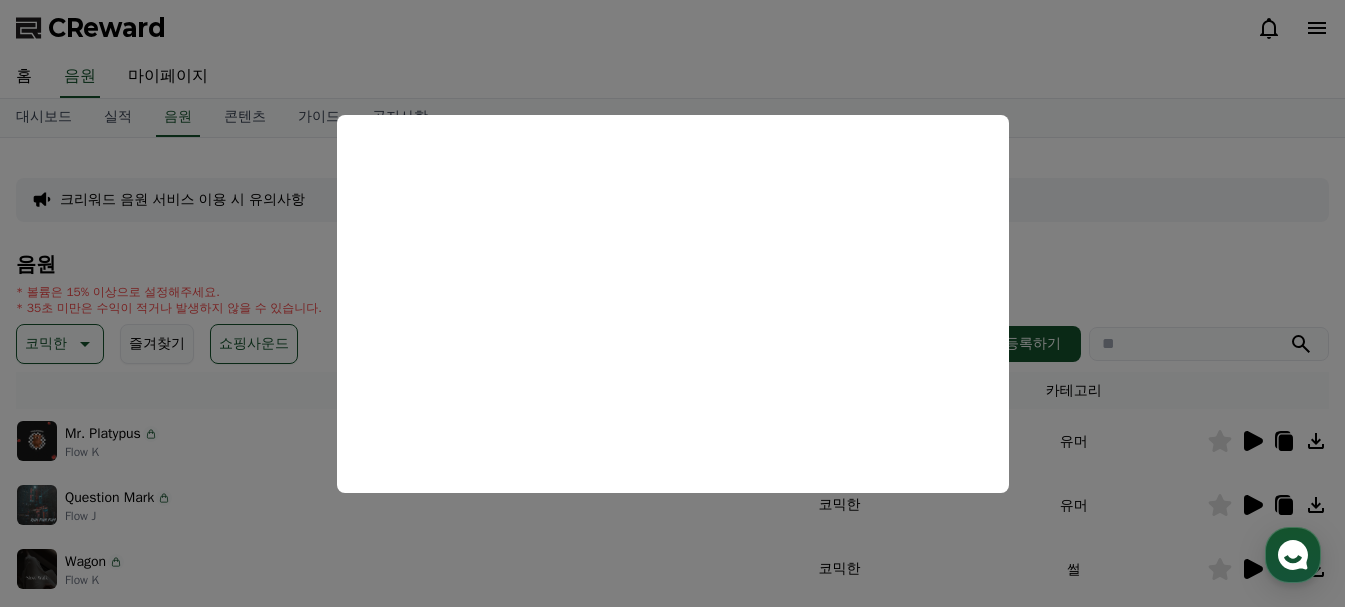 click at bounding box center [672, 303] 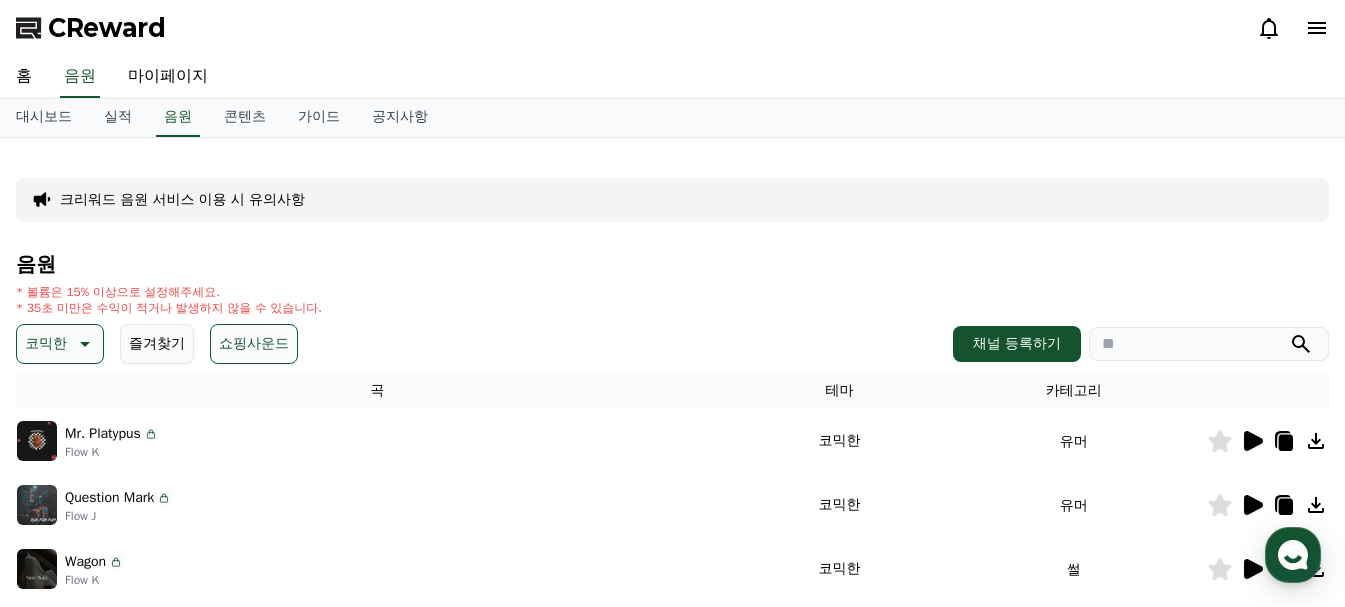 click at bounding box center [1268, 505] 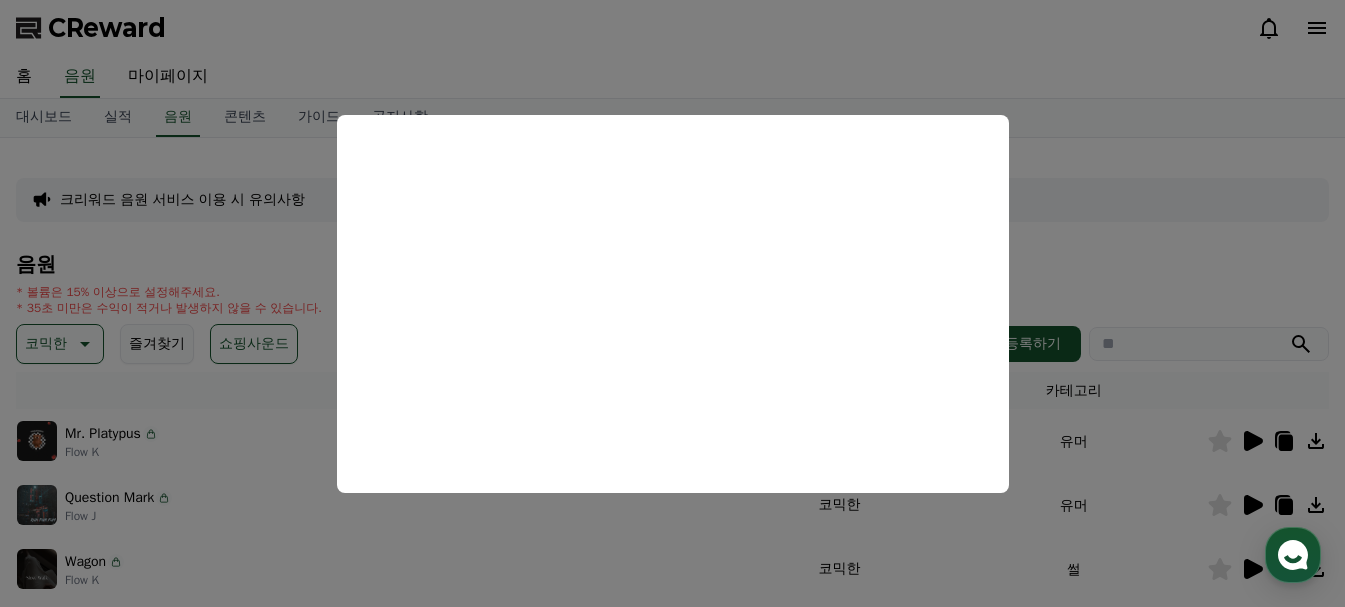 click at bounding box center [672, 303] 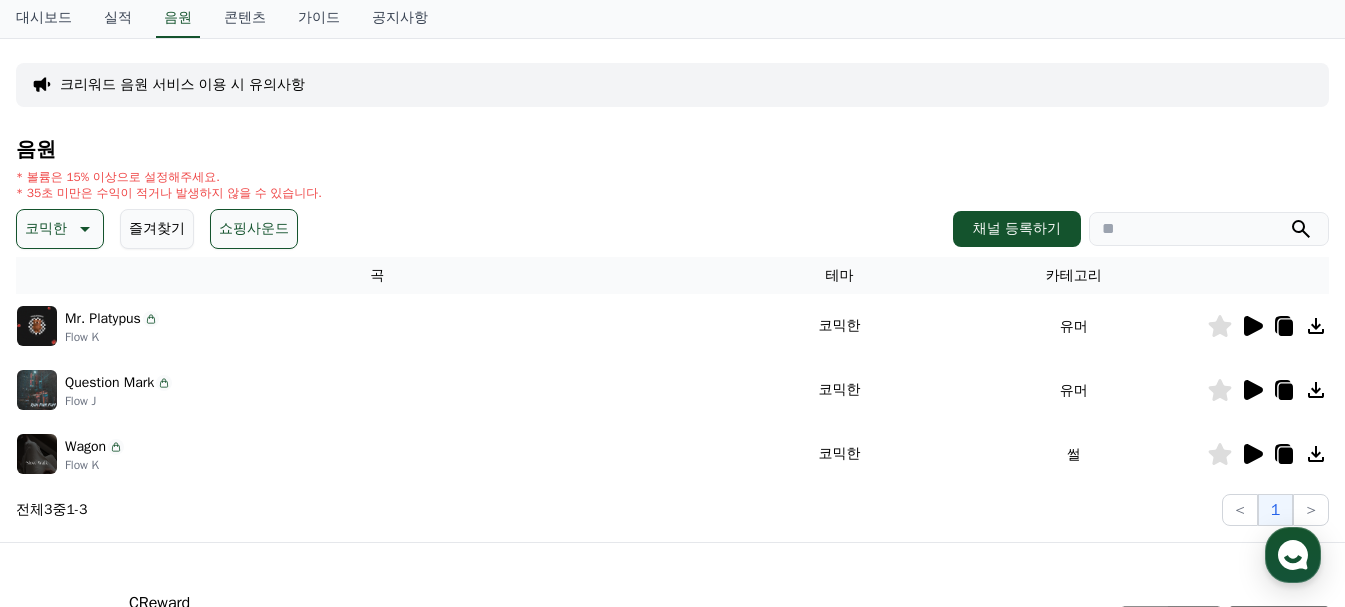 scroll, scrollTop: 299, scrollLeft: 0, axis: vertical 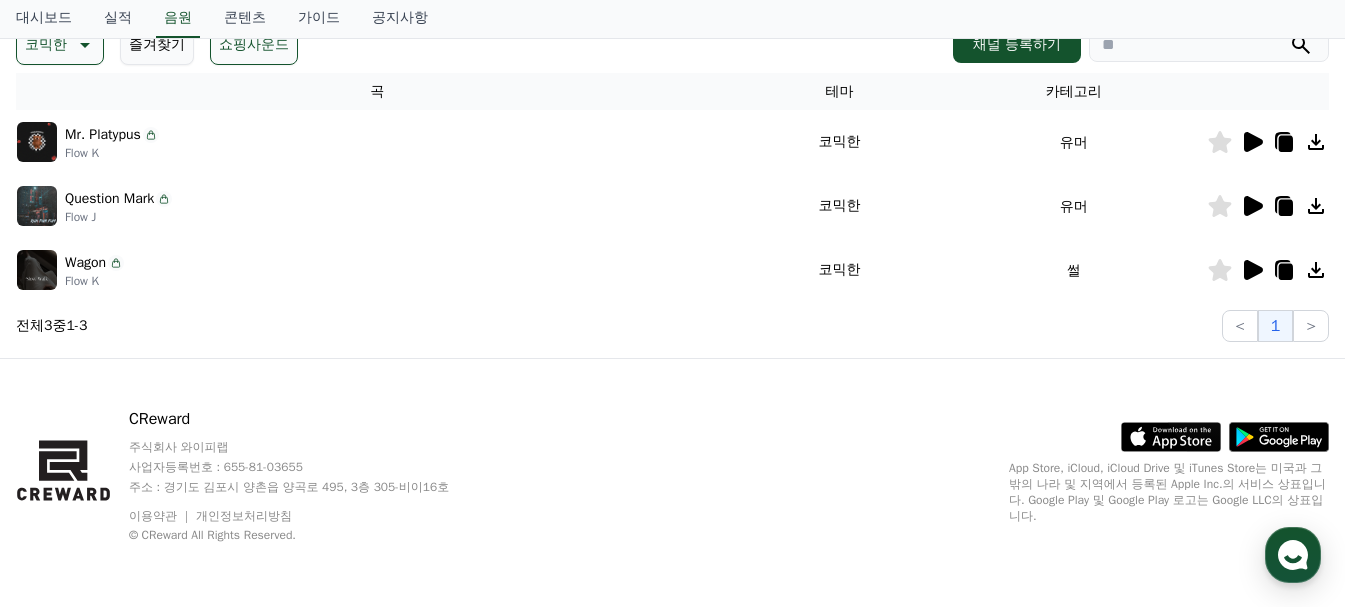 click 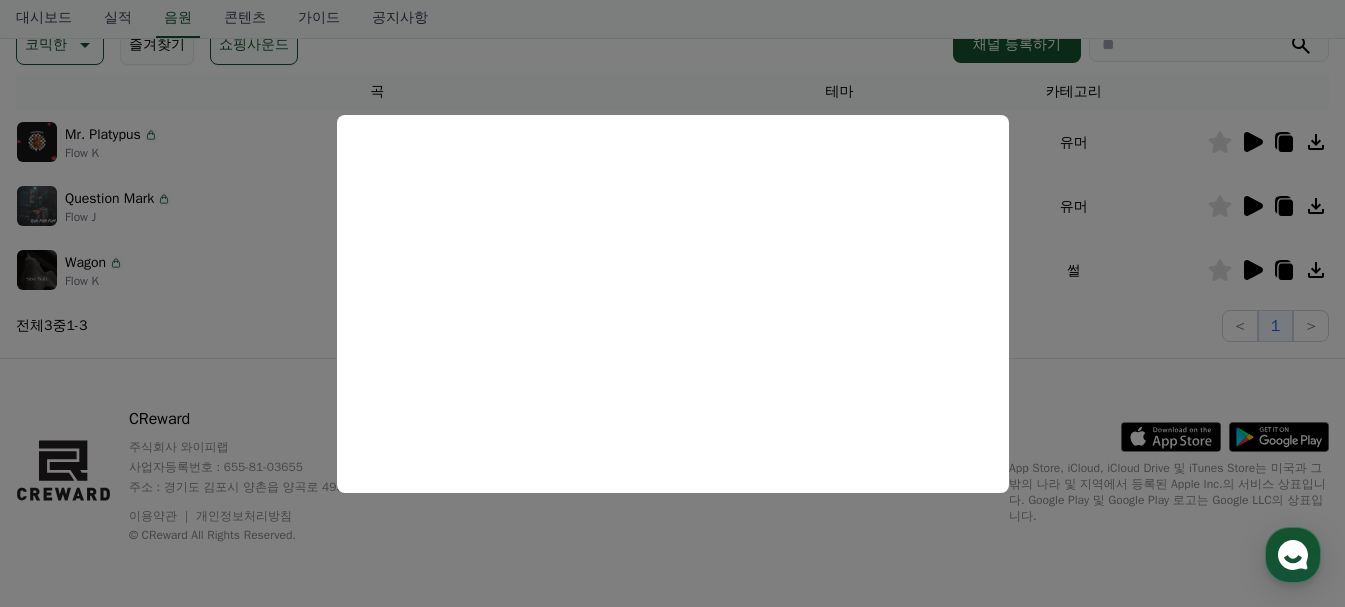 click at bounding box center [672, 303] 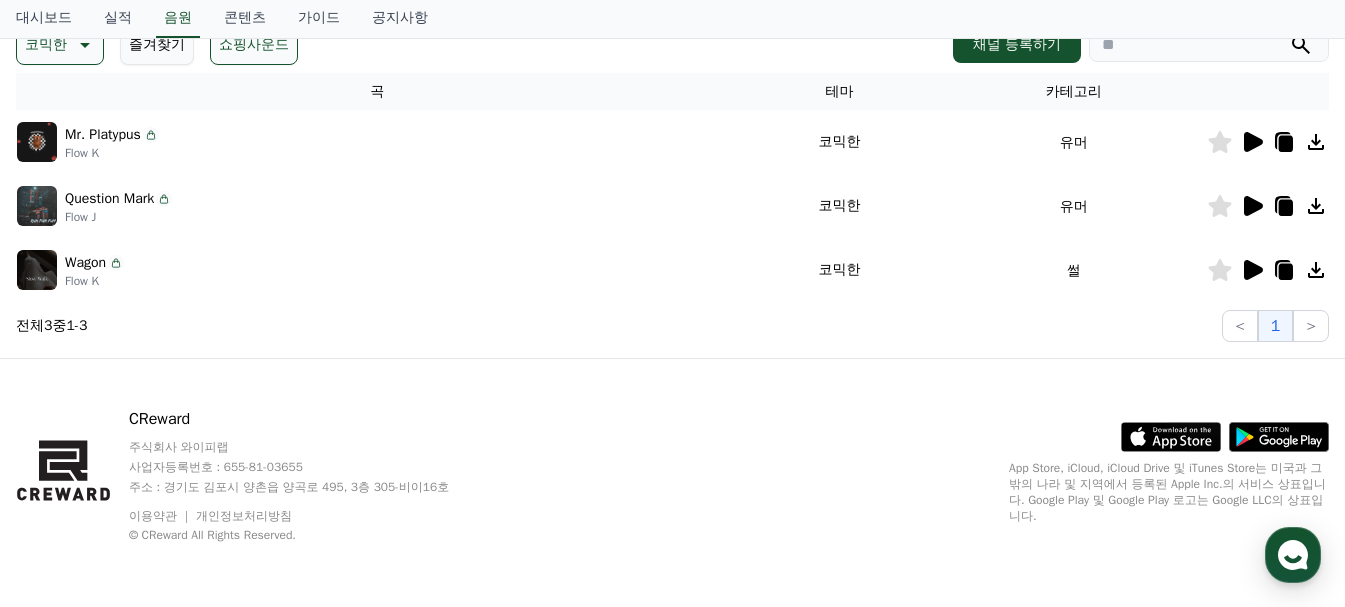 click on "쇼핑사운드" at bounding box center [254, 45] 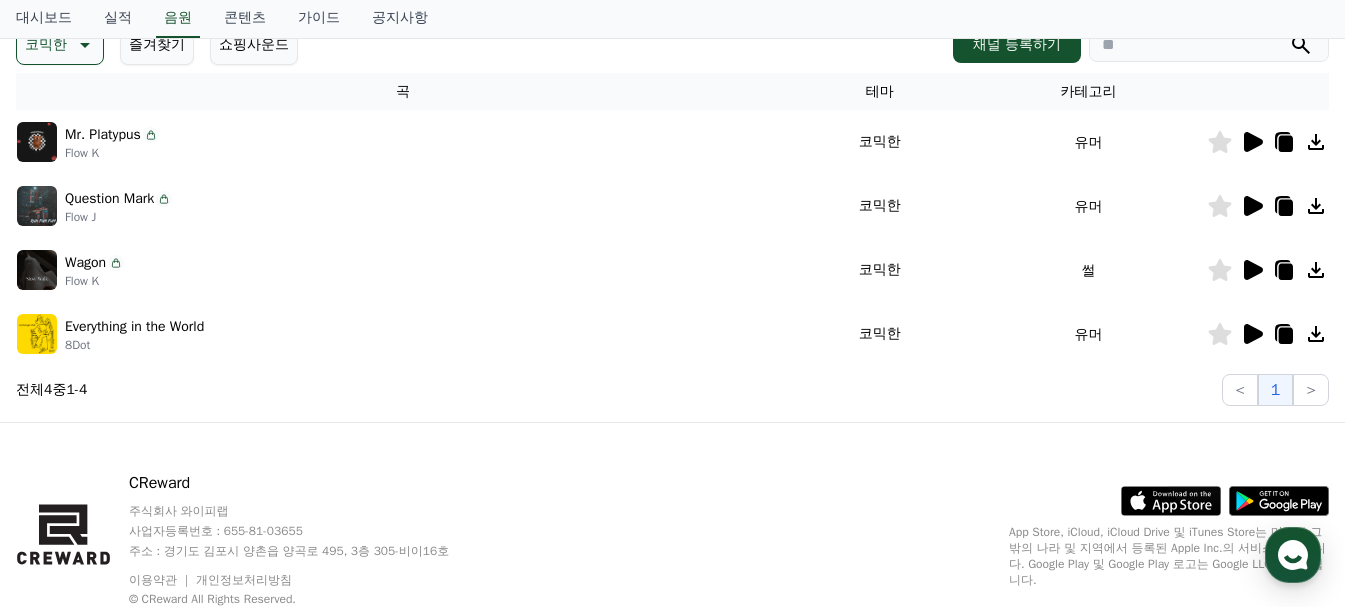 click 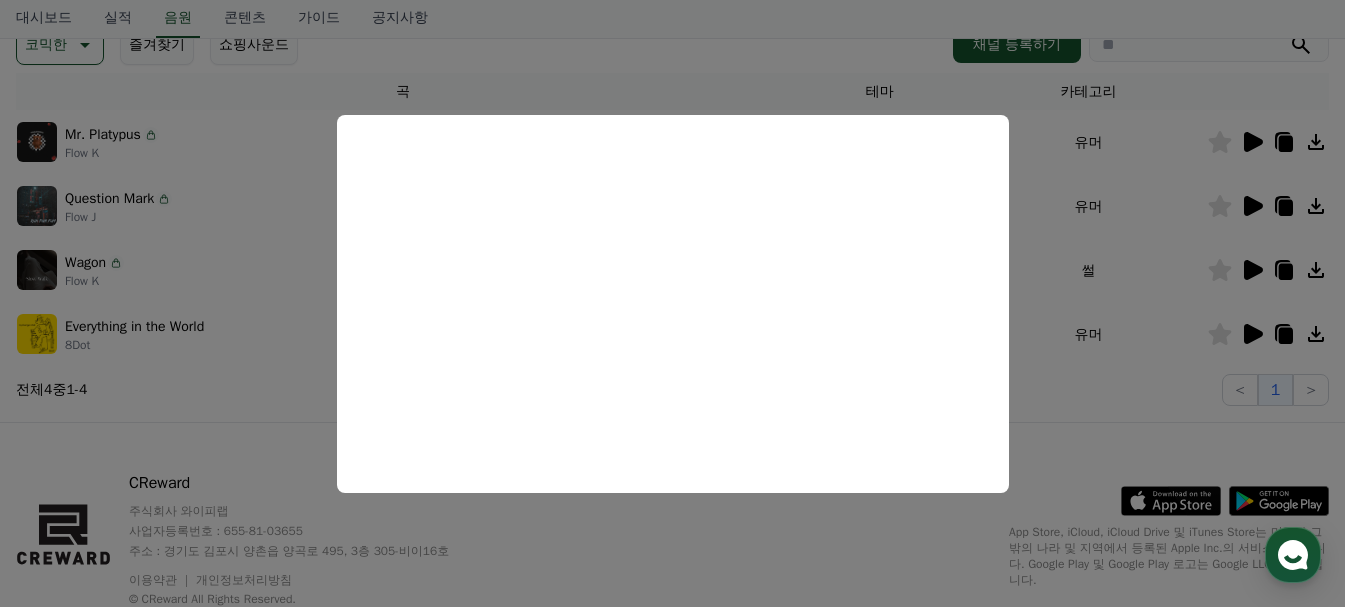 click at bounding box center (672, 303) 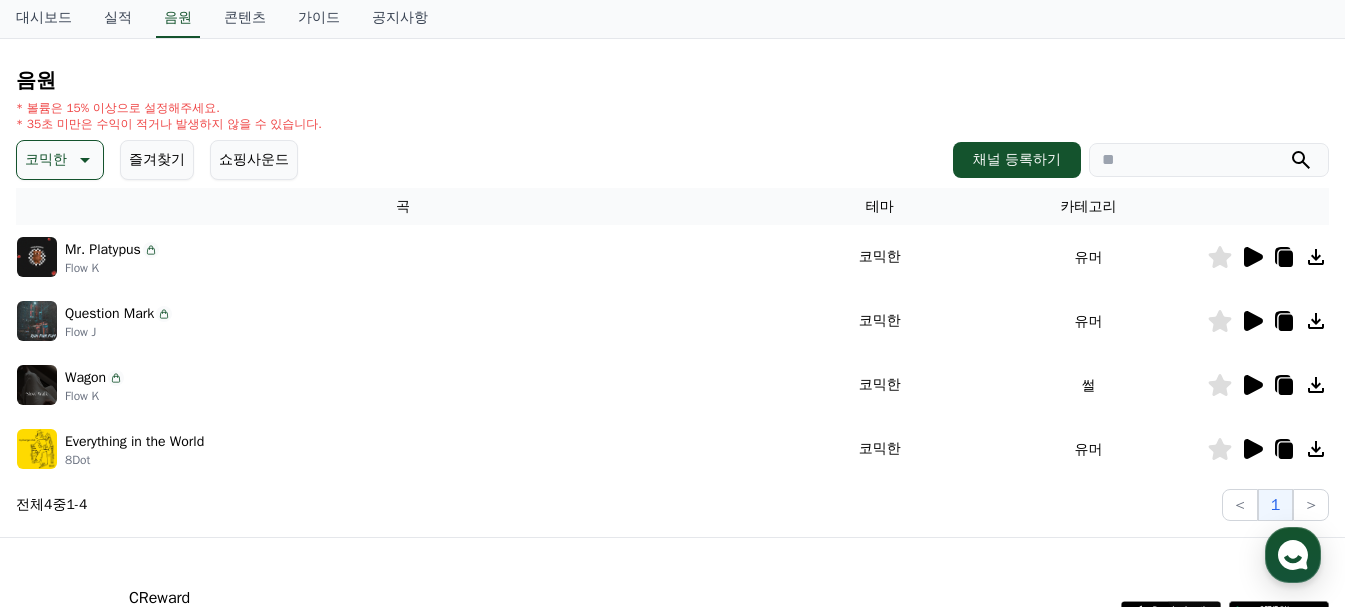 scroll, scrollTop: 173, scrollLeft: 0, axis: vertical 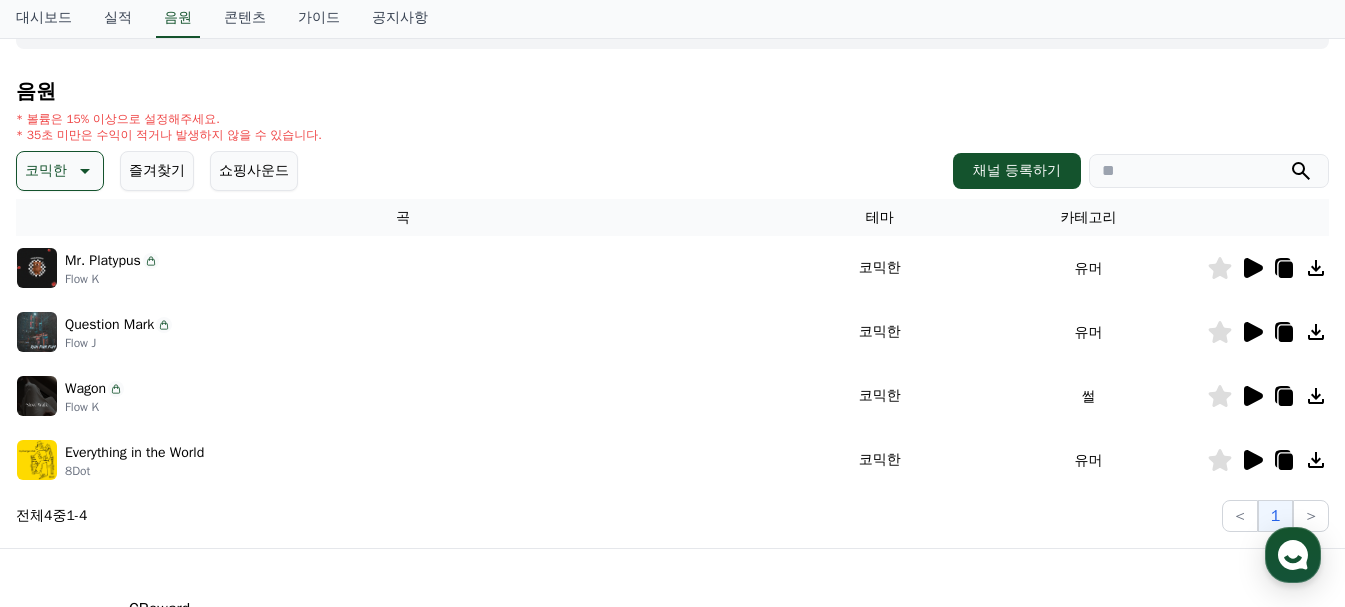 click 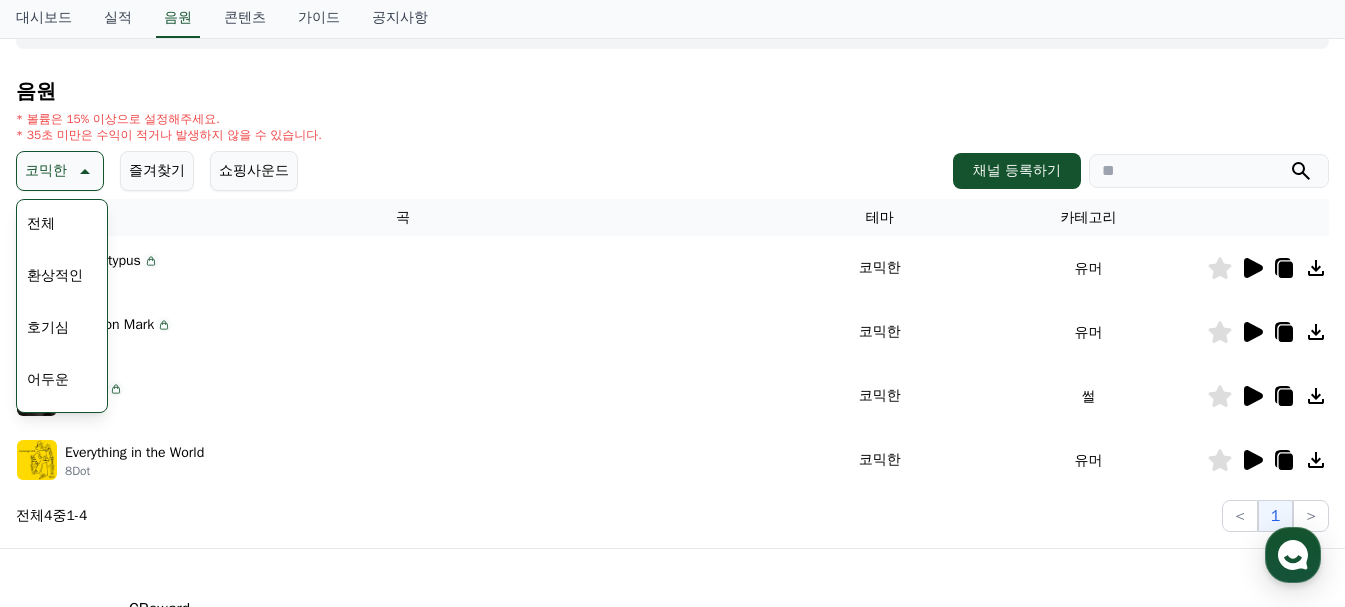 click on "환상적인" at bounding box center (55, 276) 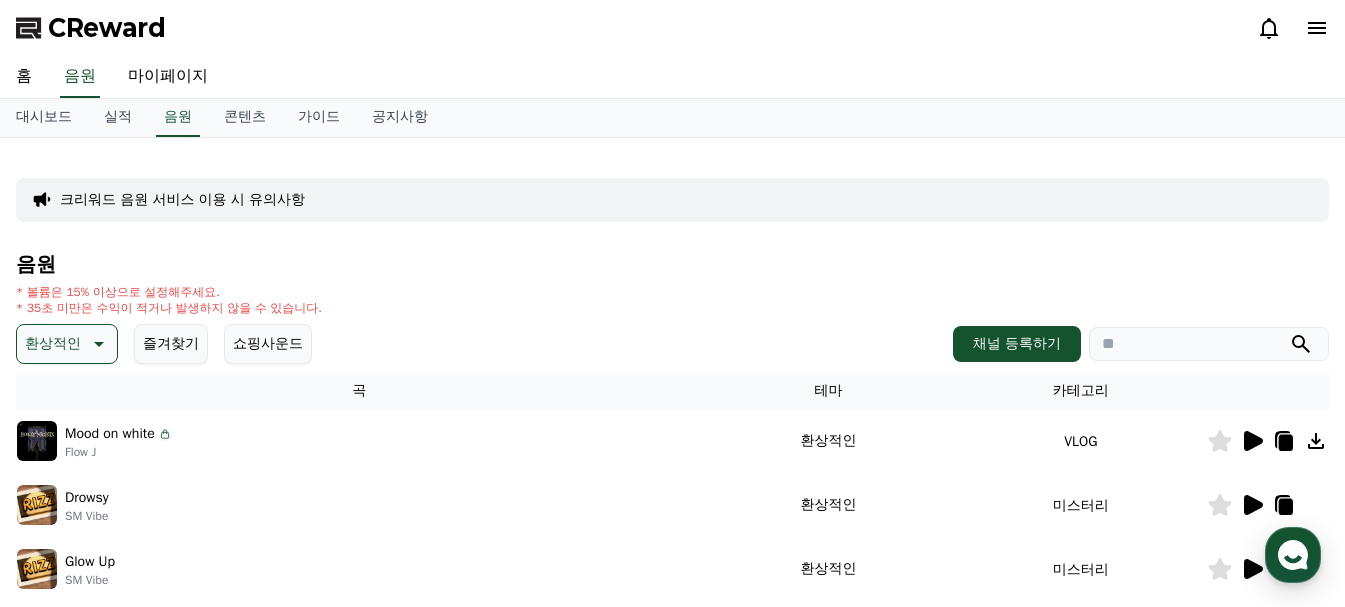 scroll, scrollTop: 0, scrollLeft: 0, axis: both 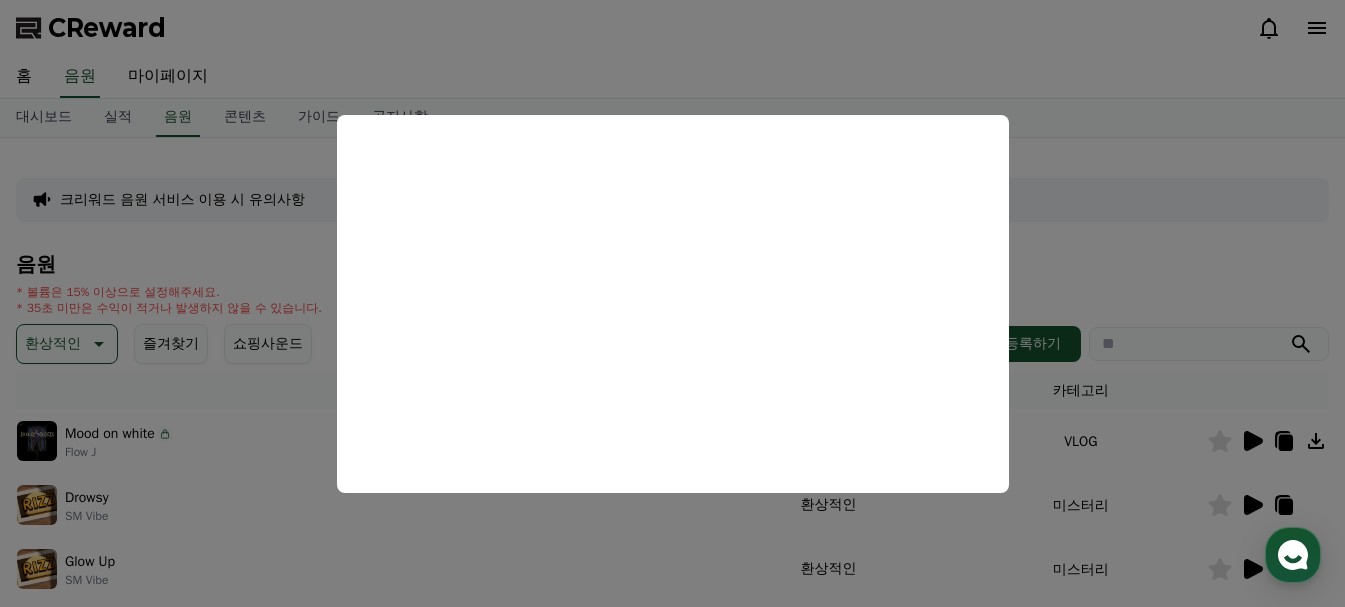 click at bounding box center (672, 303) 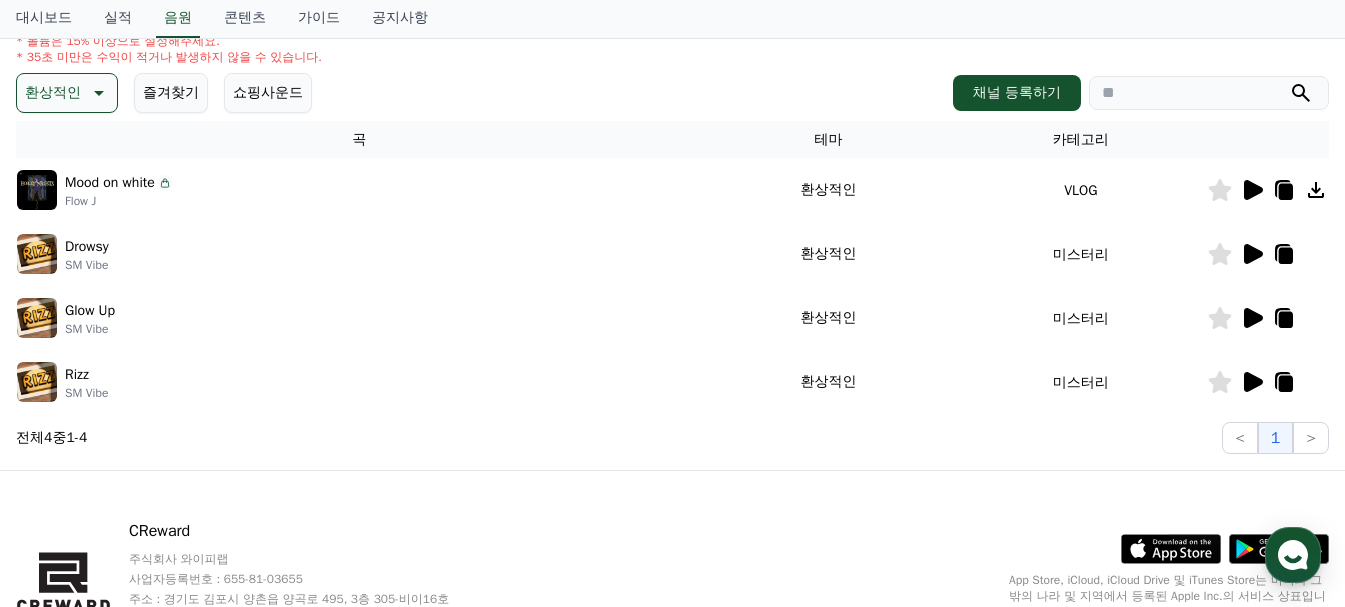 scroll, scrollTop: 256, scrollLeft: 0, axis: vertical 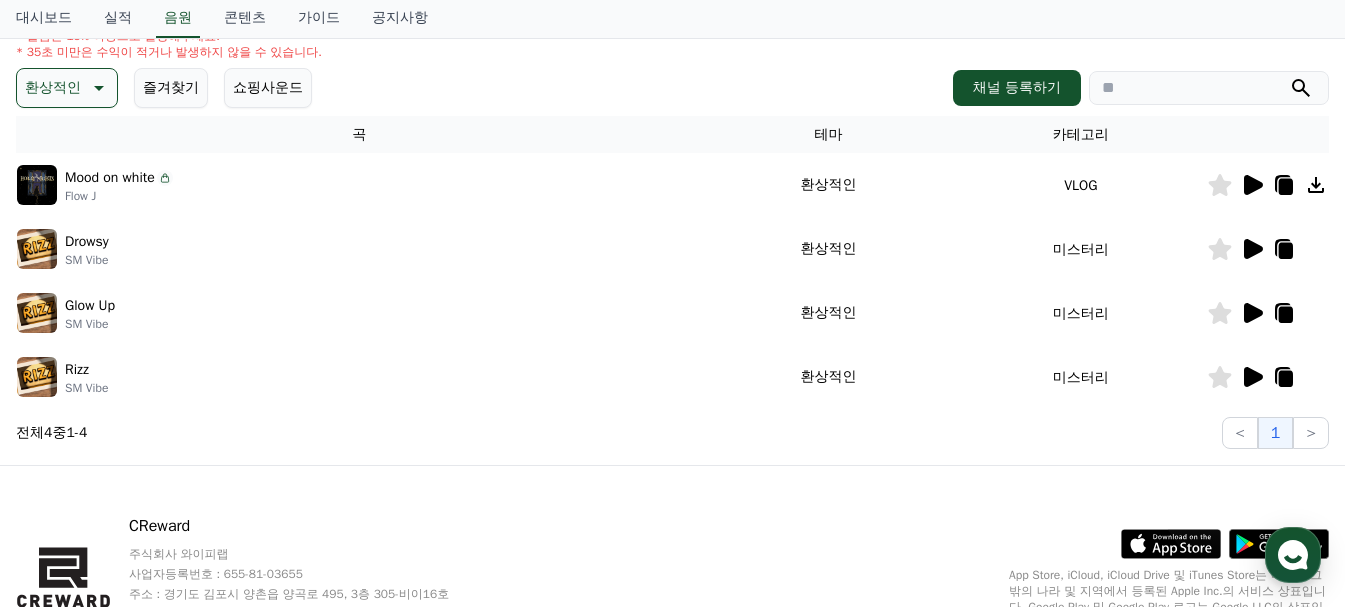 click 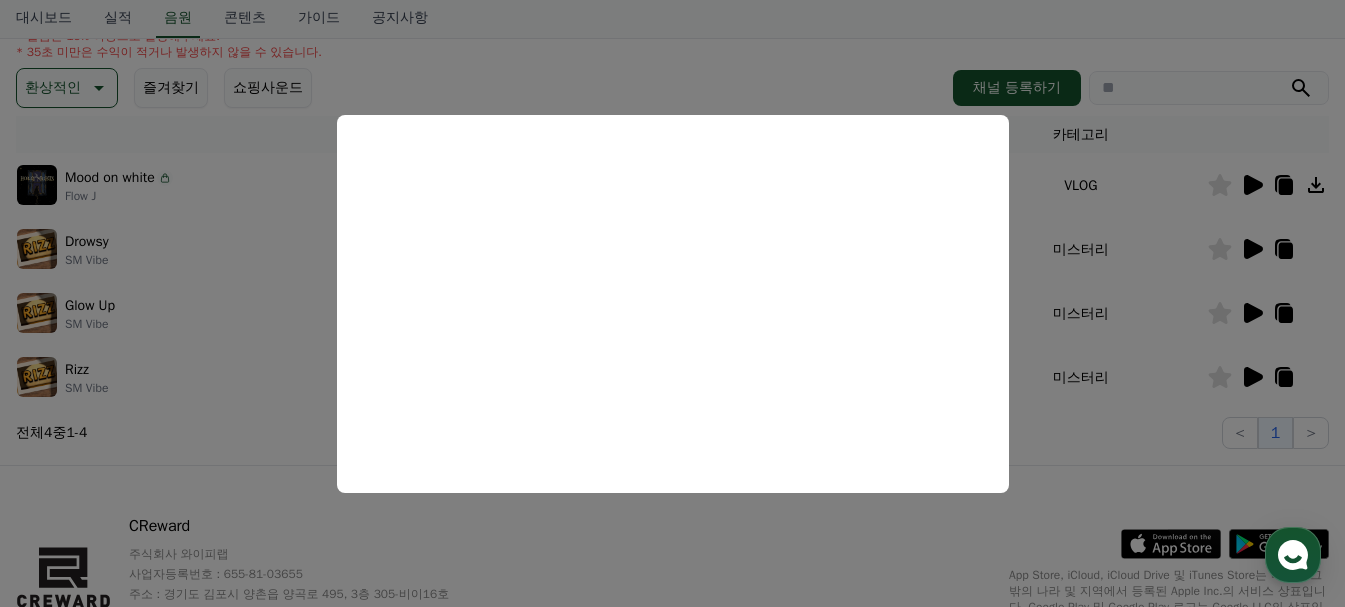 click at bounding box center (672, 303) 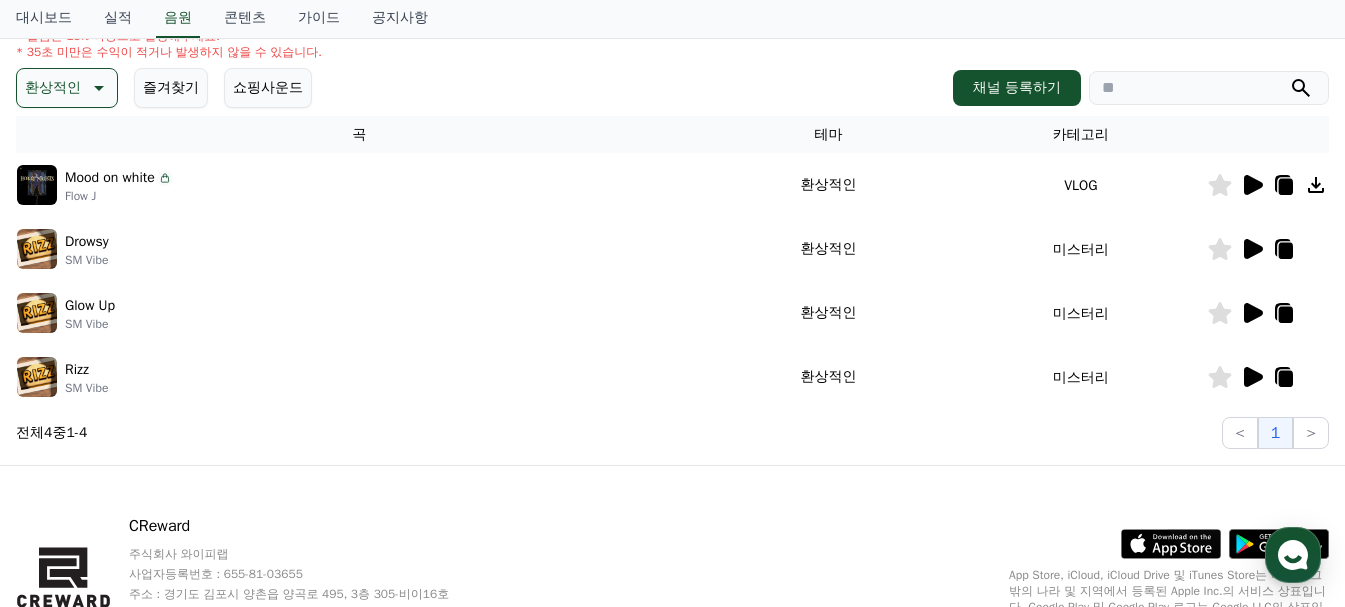click 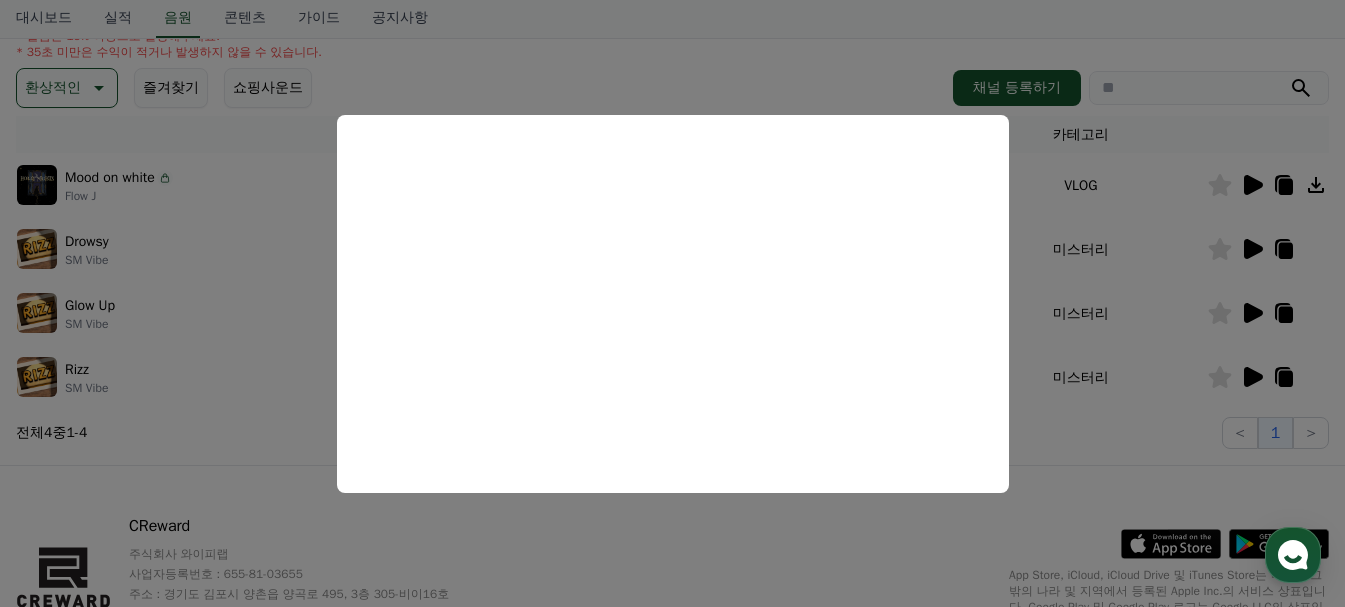 click at bounding box center (672, 303) 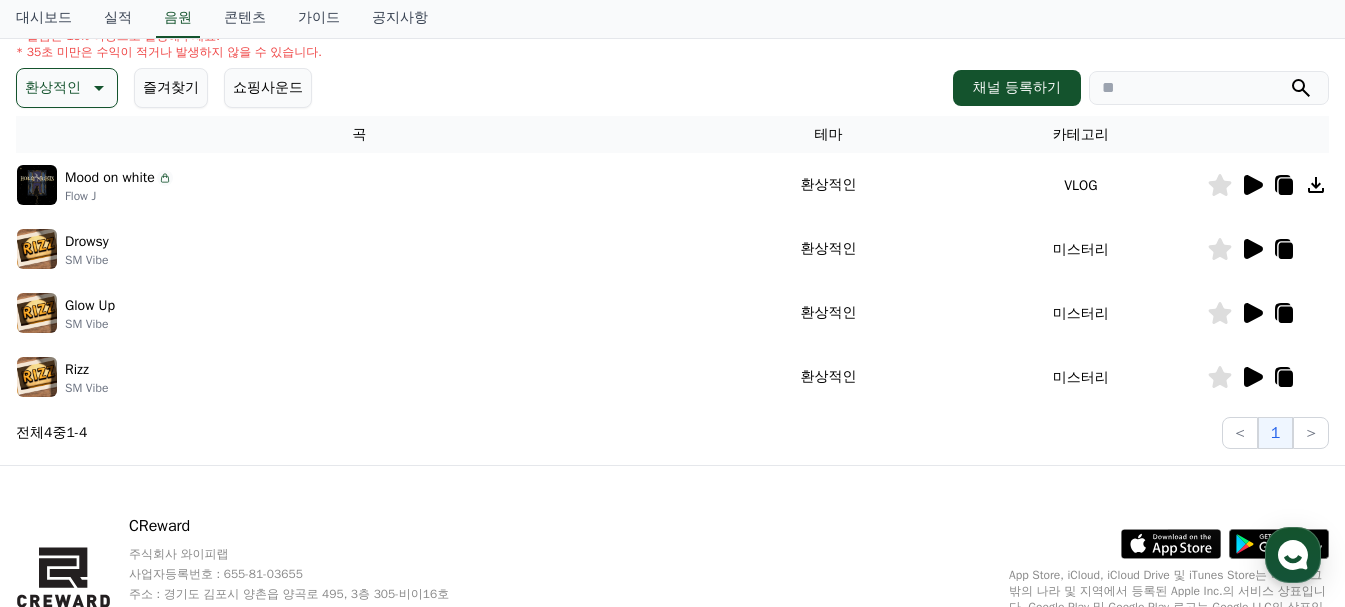 click 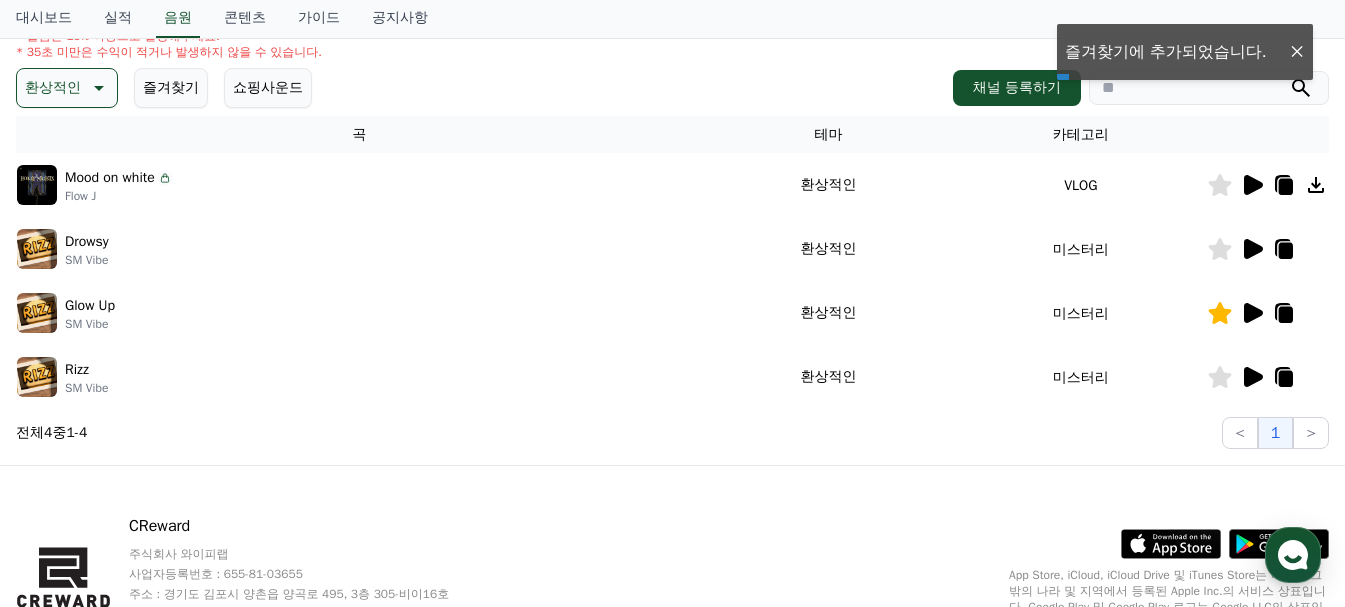 click 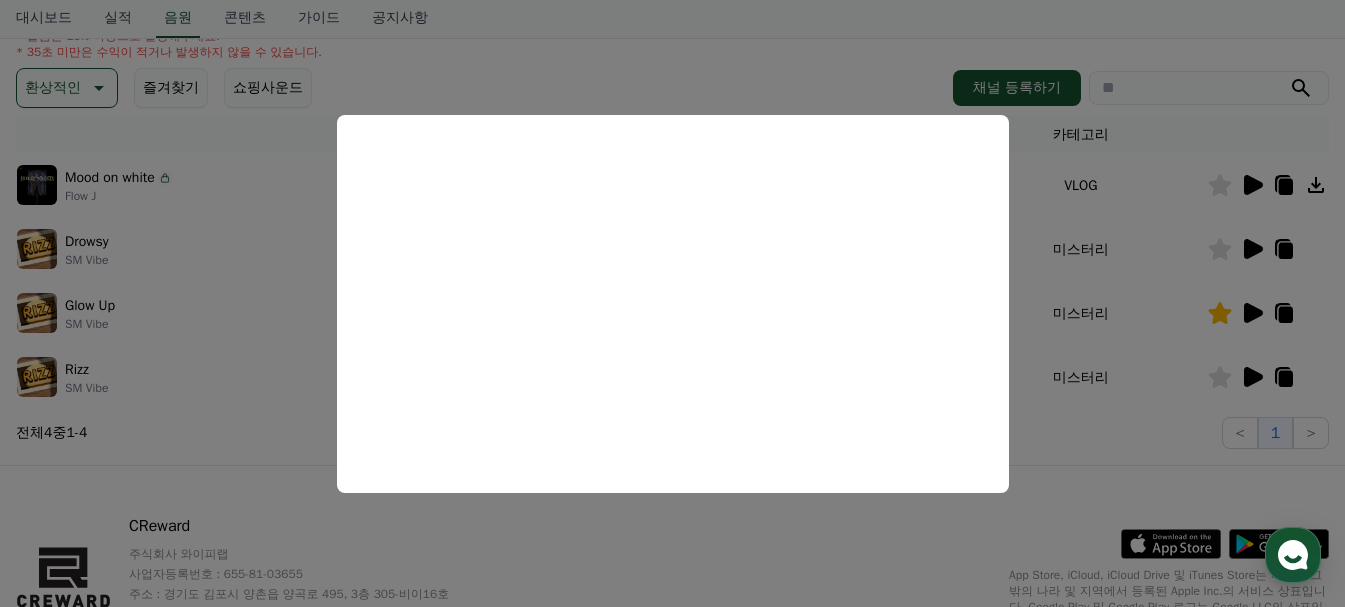 click at bounding box center (672, 303) 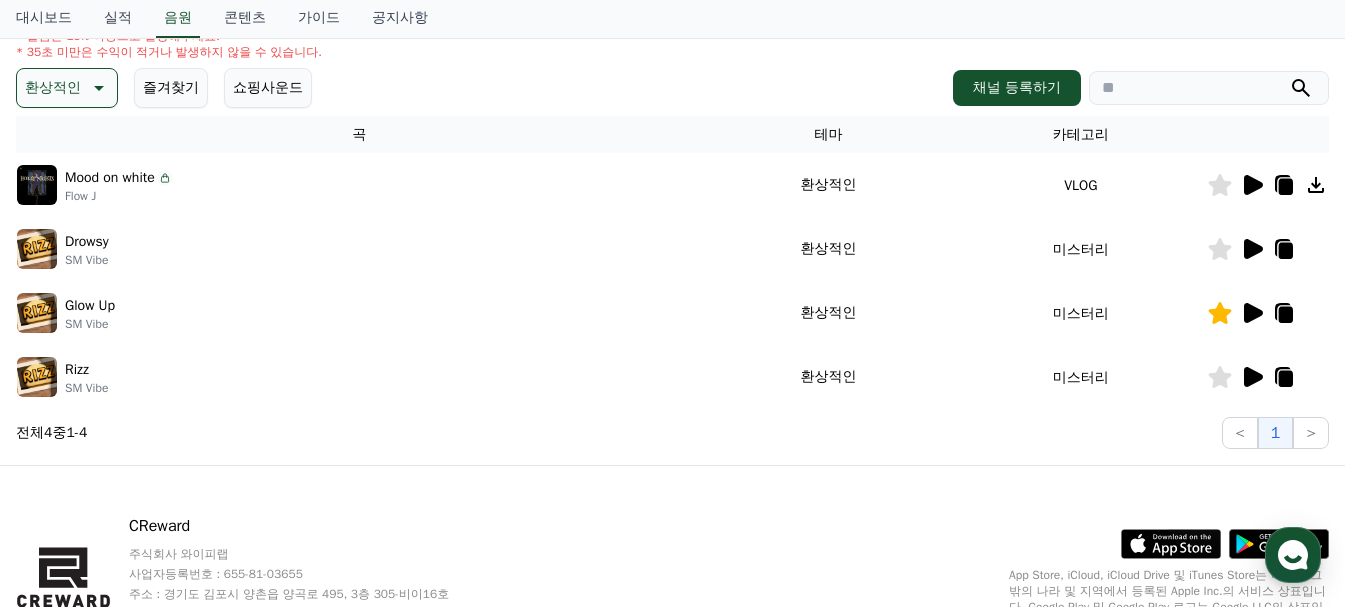 click 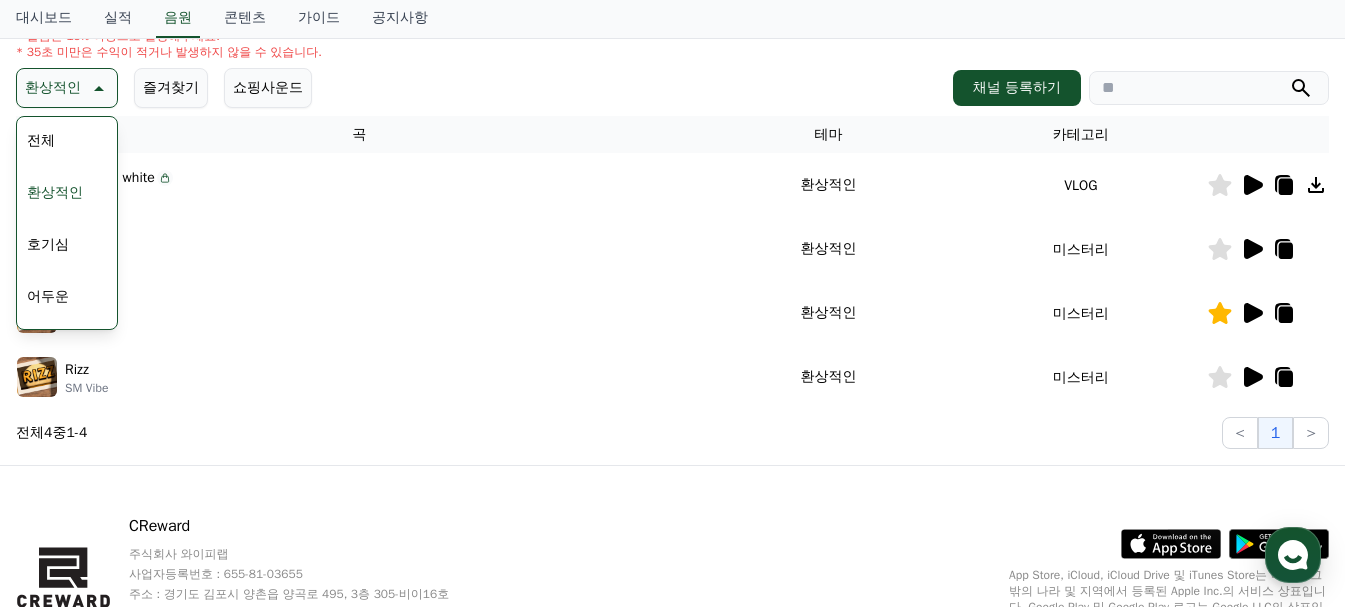 click on "전체 환상적인 호기심 어두운 밝은 통통튀는 신나는 반전 웅장한 드라마틱 즐거움 분위기있는 EDM 그루브 슬픈 잔잔한 귀여운 감동적인 긴장되는 코믹한" at bounding box center (67, 635) 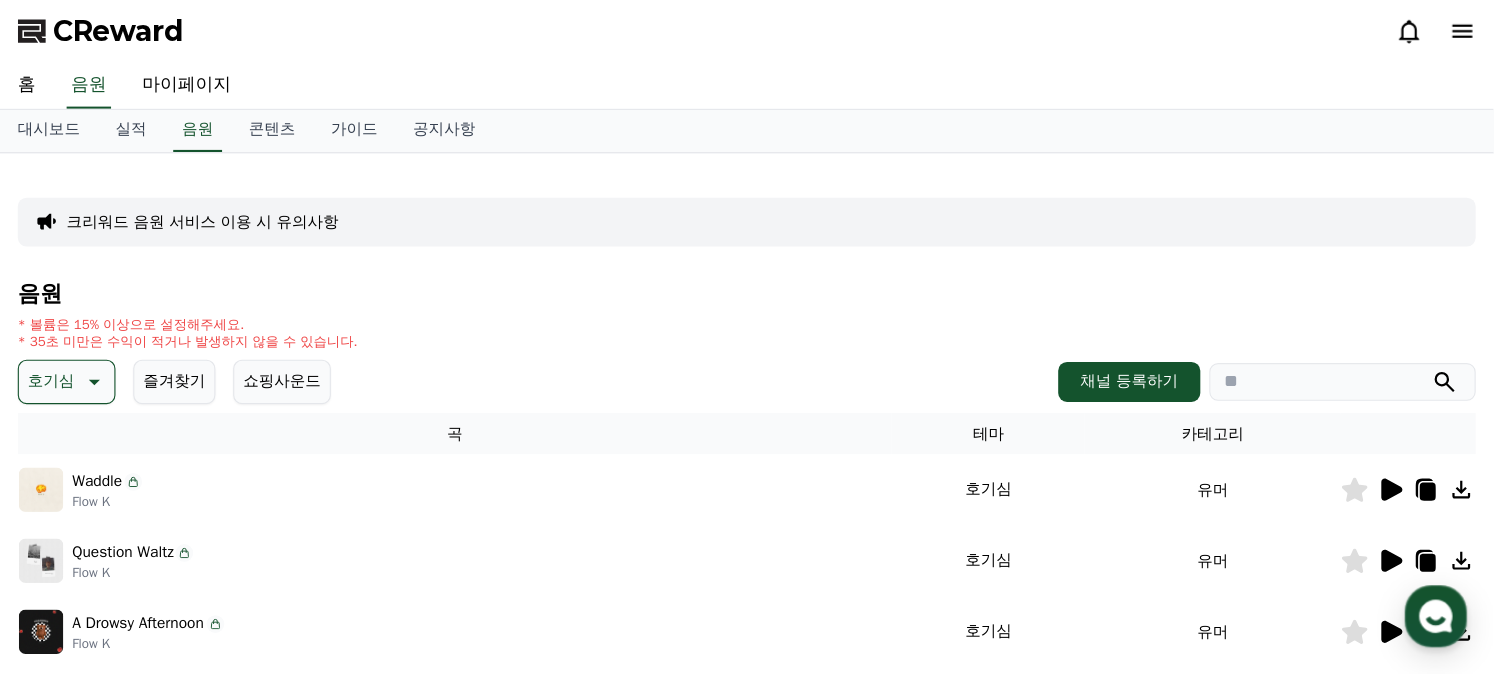 scroll, scrollTop: 0, scrollLeft: 0, axis: both 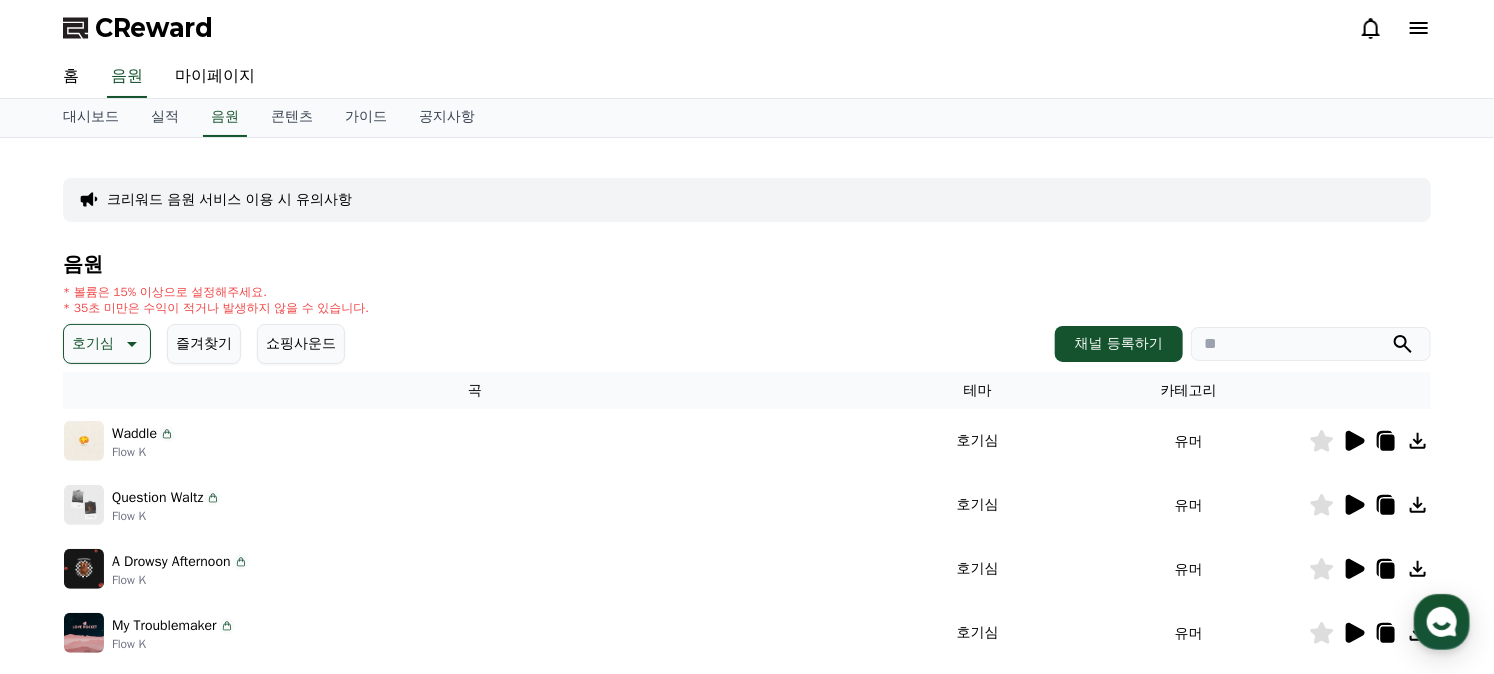 drag, startPoint x: 1235, startPoint y: 5, endPoint x: 858, endPoint y: 205, distance: 426.76575 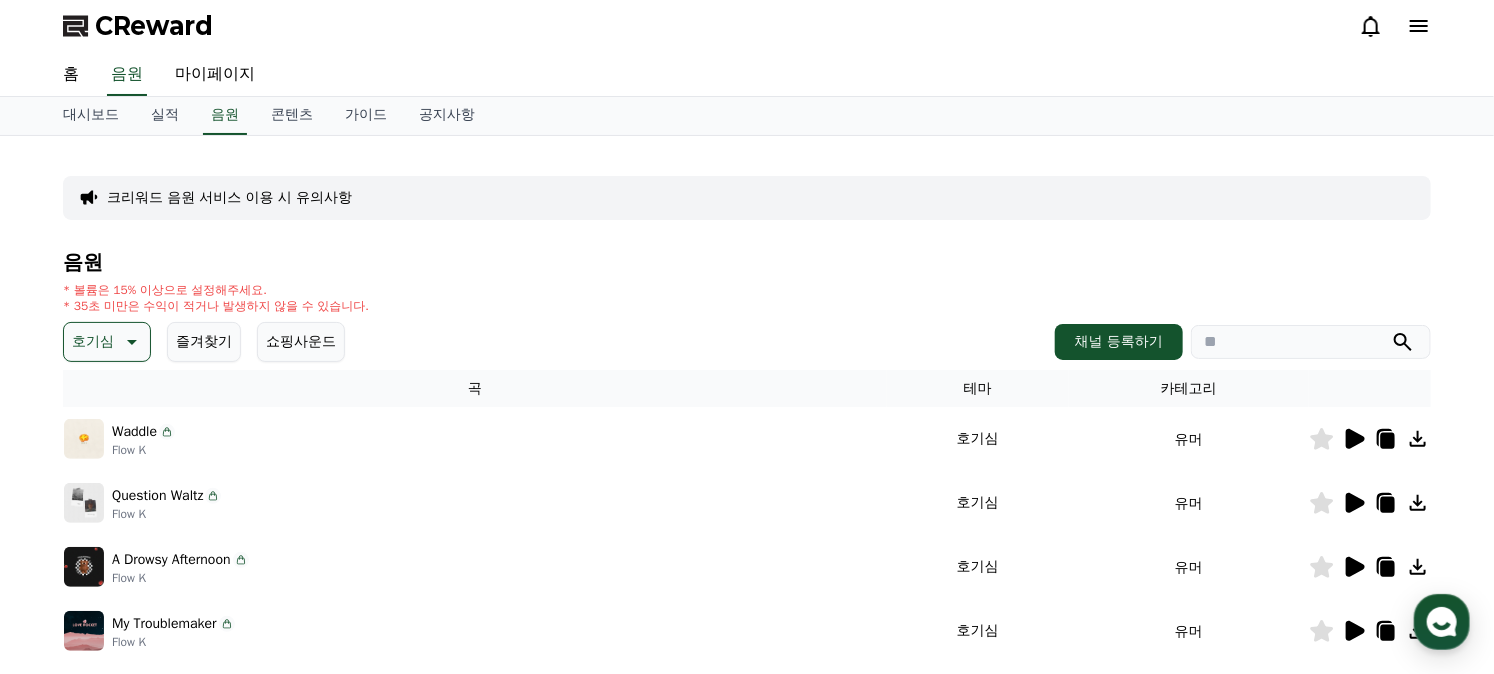 scroll, scrollTop: 6, scrollLeft: 0, axis: vertical 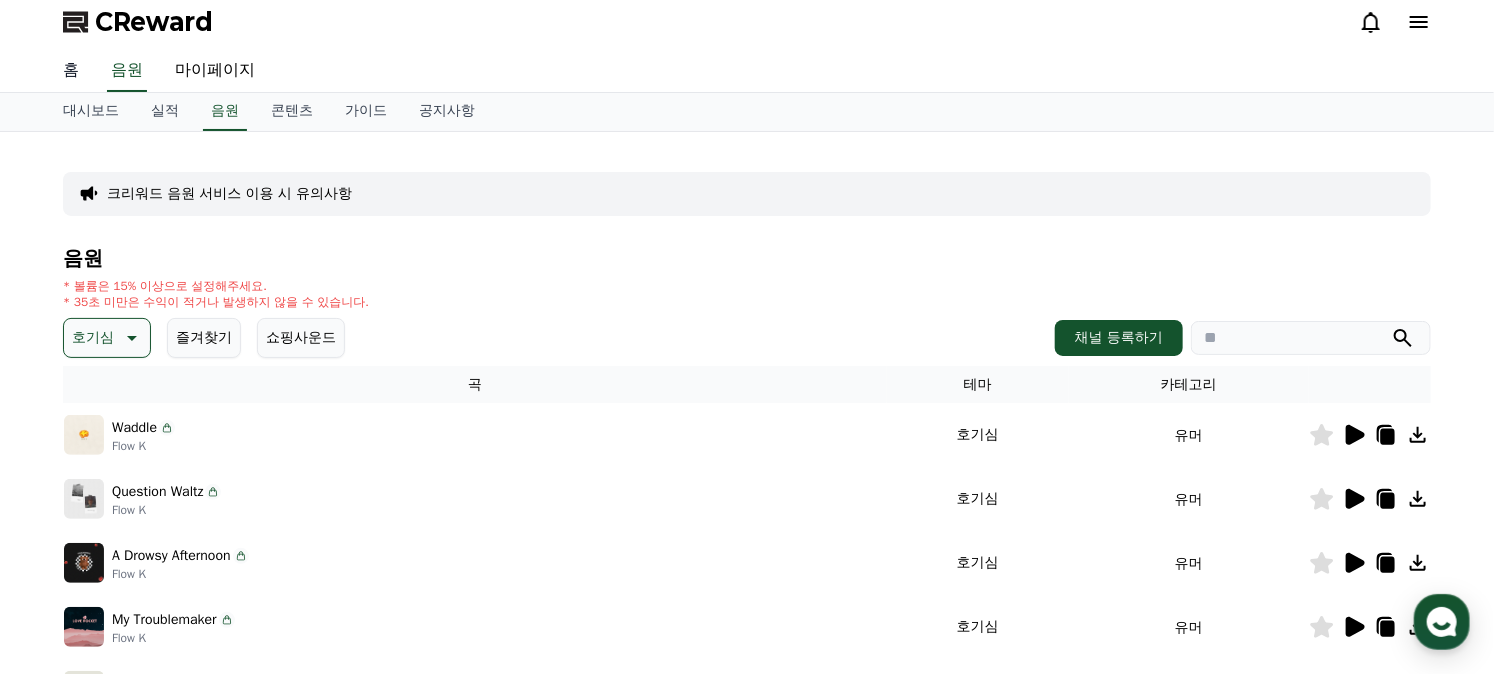 click on "홈" at bounding box center (71, 71) 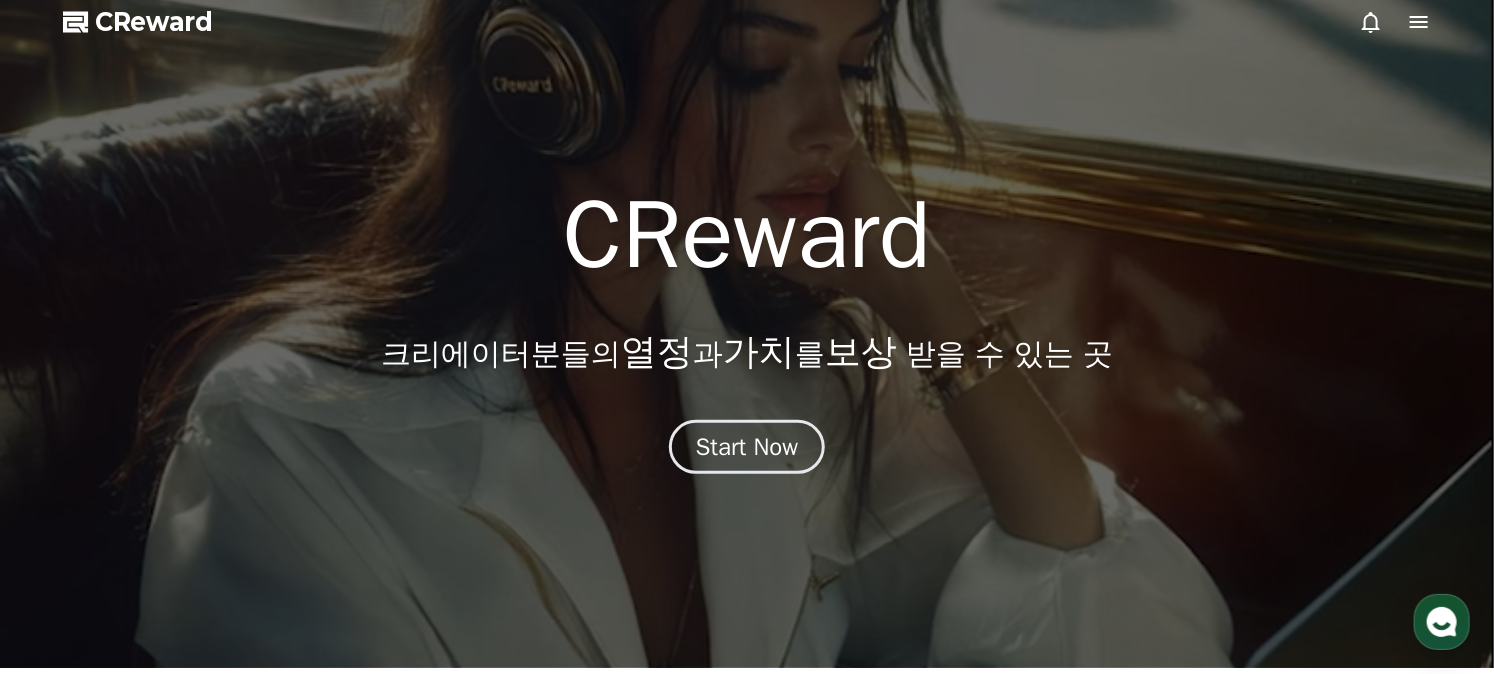 scroll, scrollTop: 0, scrollLeft: 0, axis: both 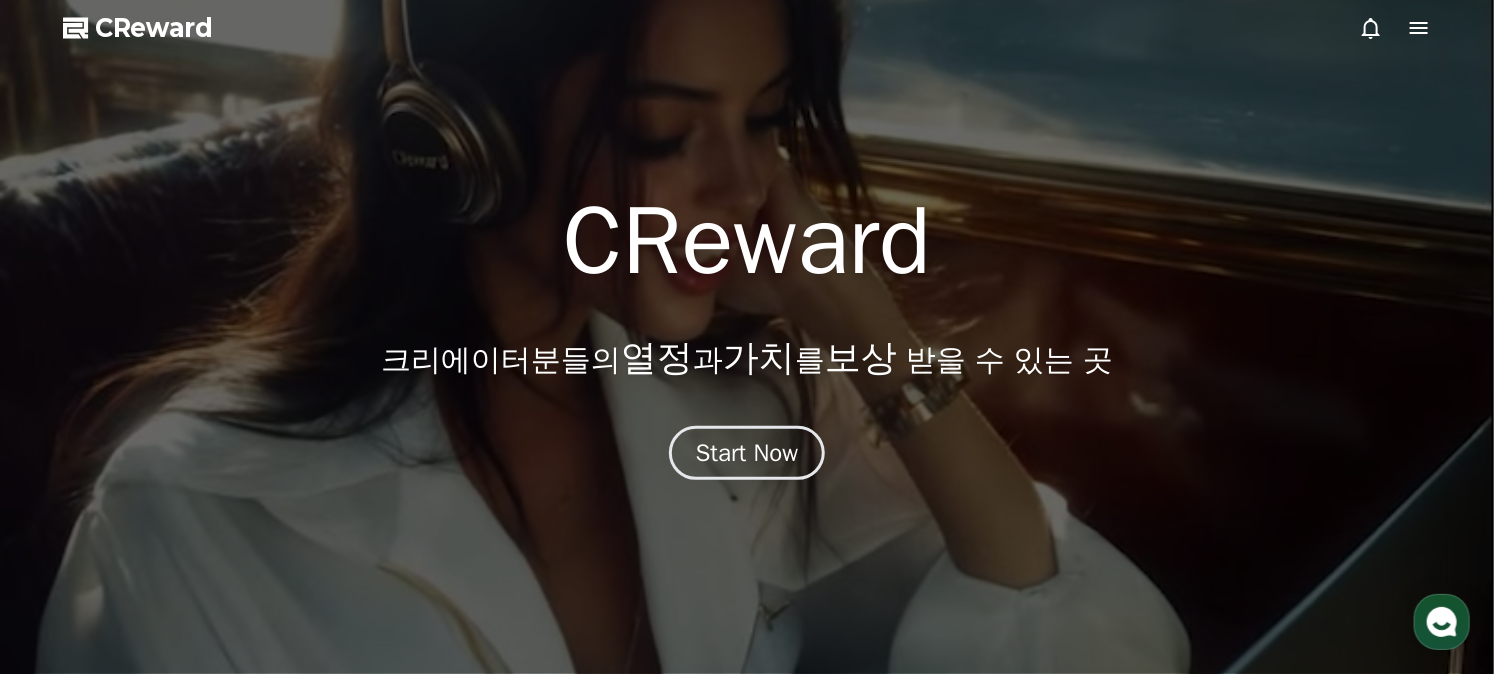 click at bounding box center [747, 337] 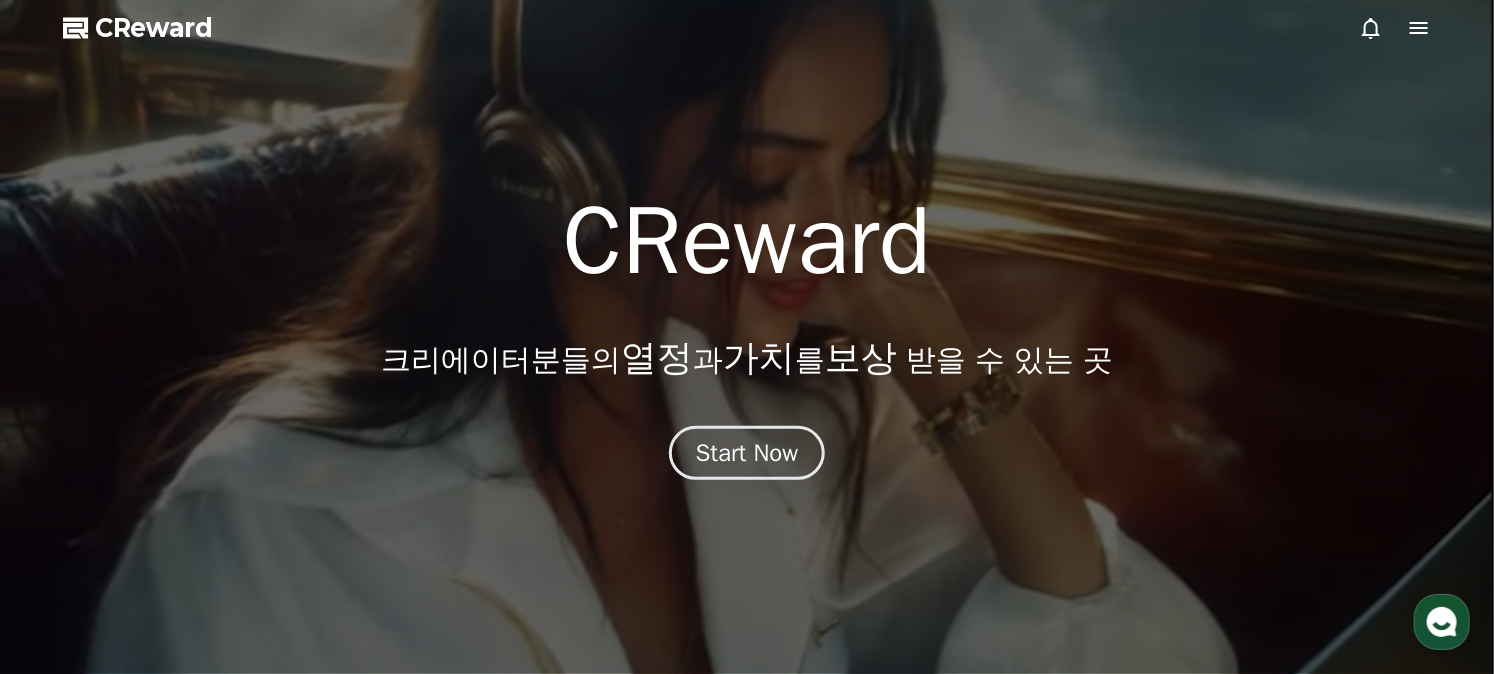 click 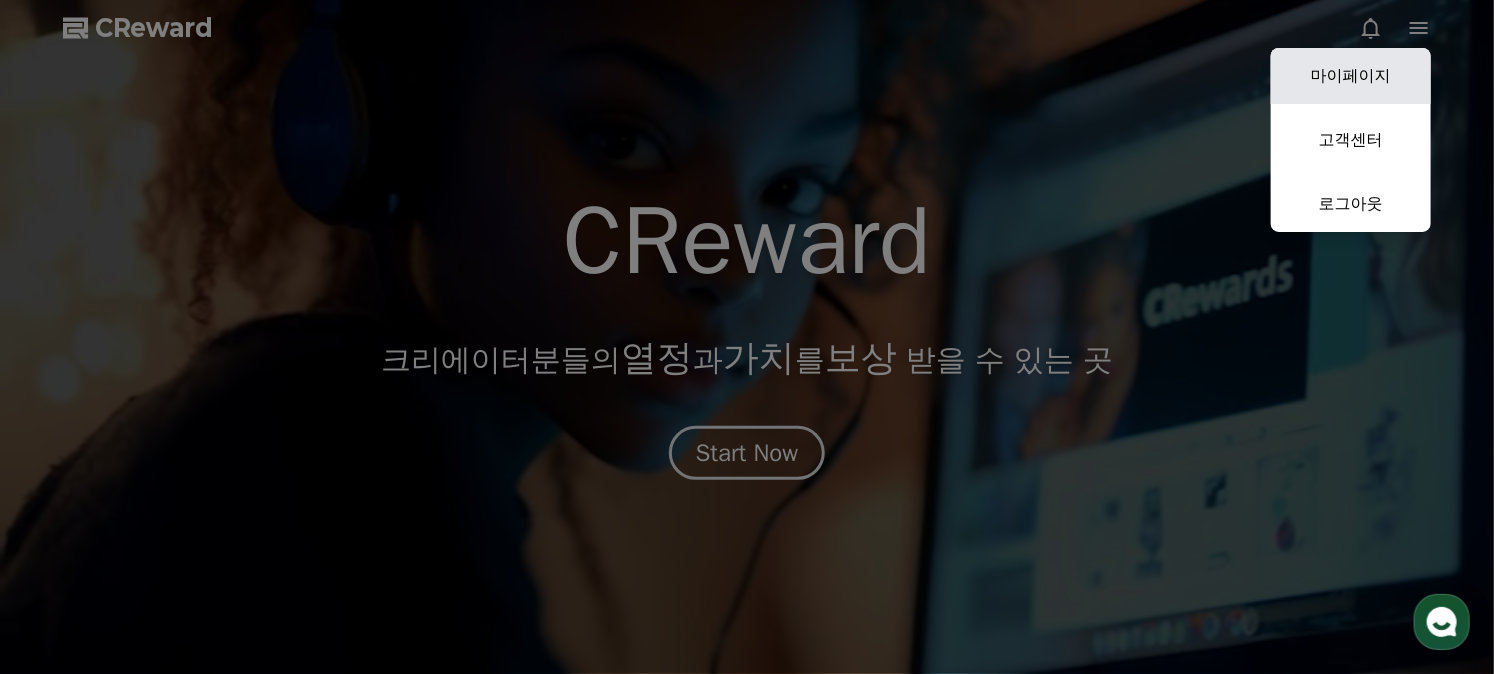 click on "마이페이지" at bounding box center [1351, 76] 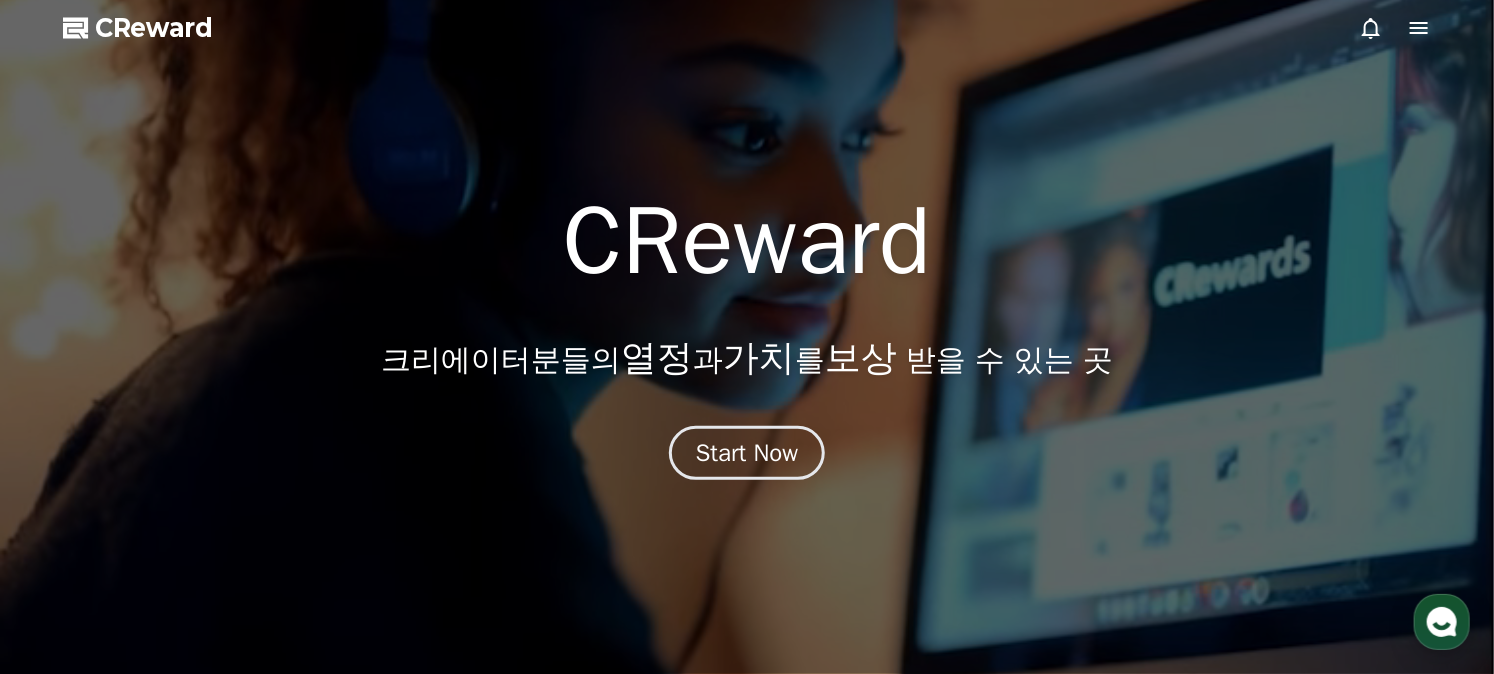 select on "**********" 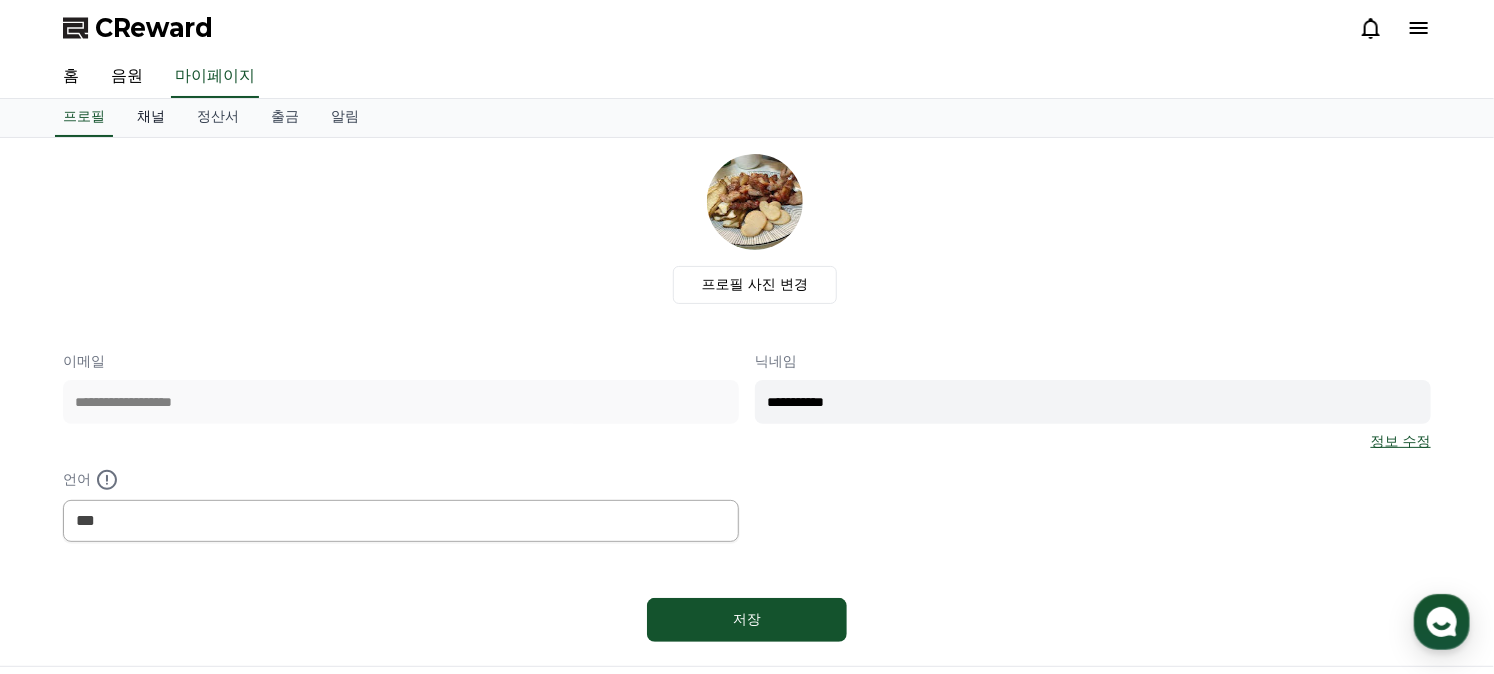 click on "채널" at bounding box center (151, 118) 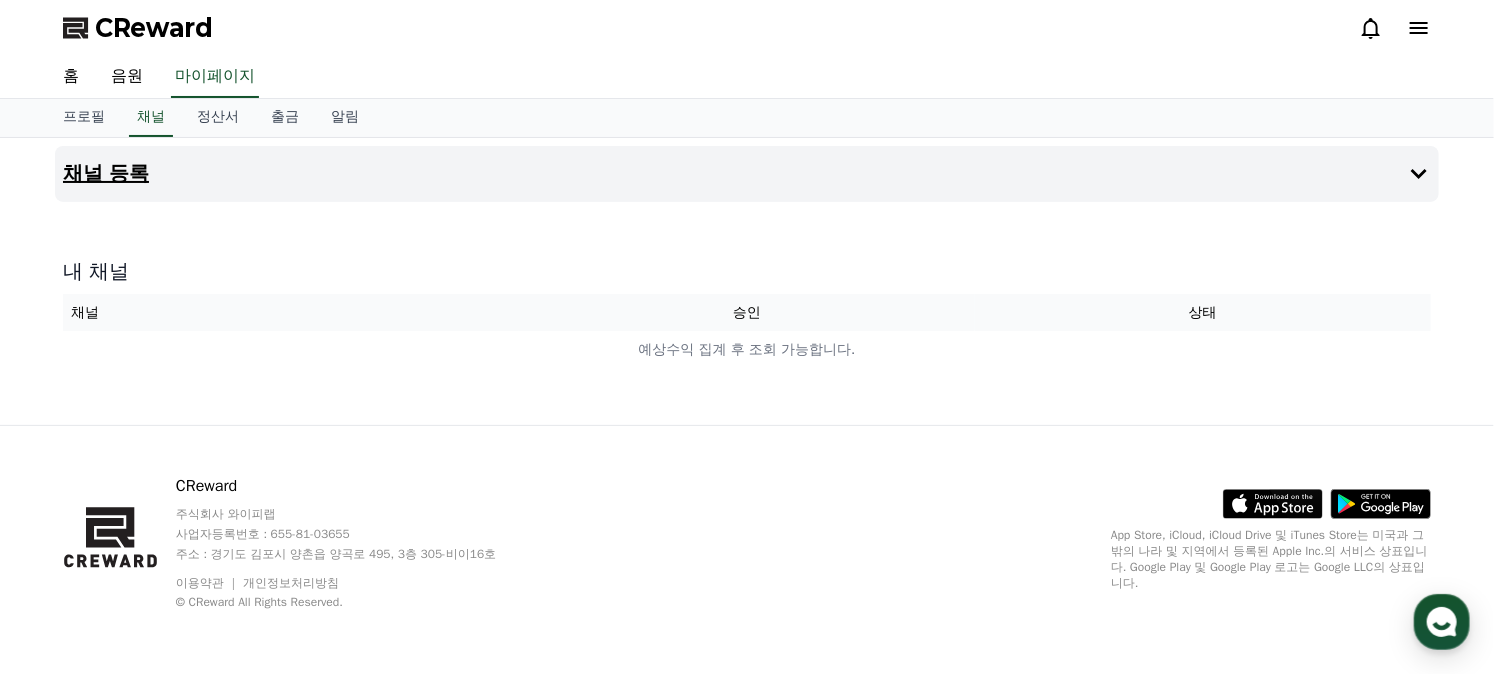 click on "채널 등록" at bounding box center (747, 174) 